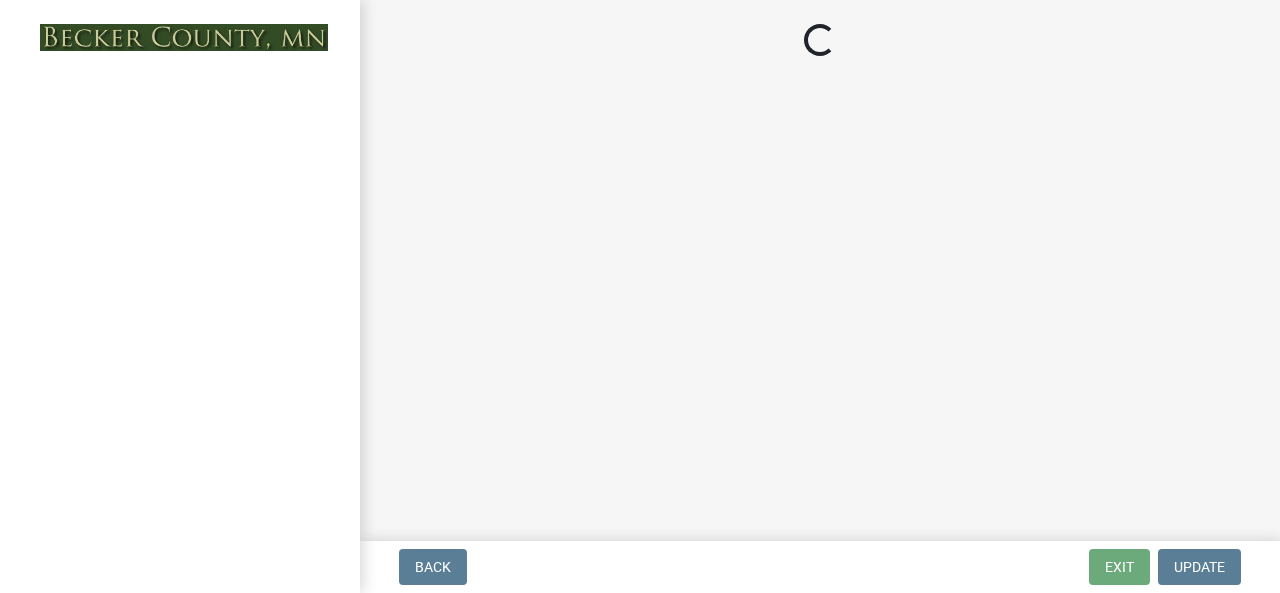 scroll, scrollTop: 0, scrollLeft: 0, axis: both 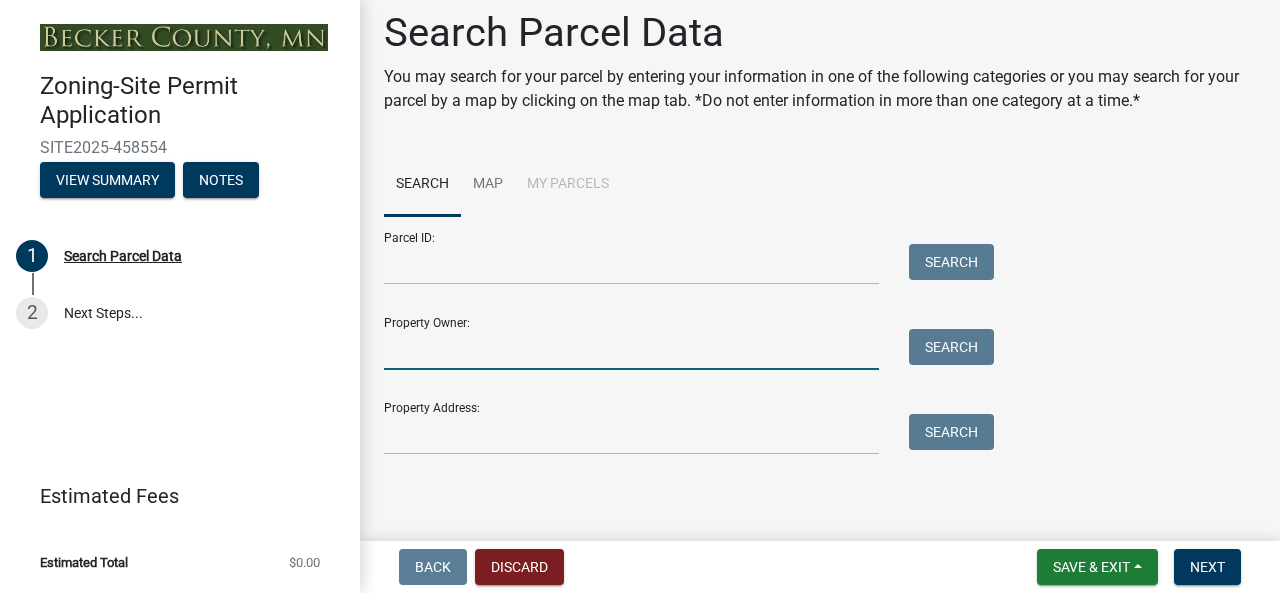 click on "Property Owner:" at bounding box center (631, 349) 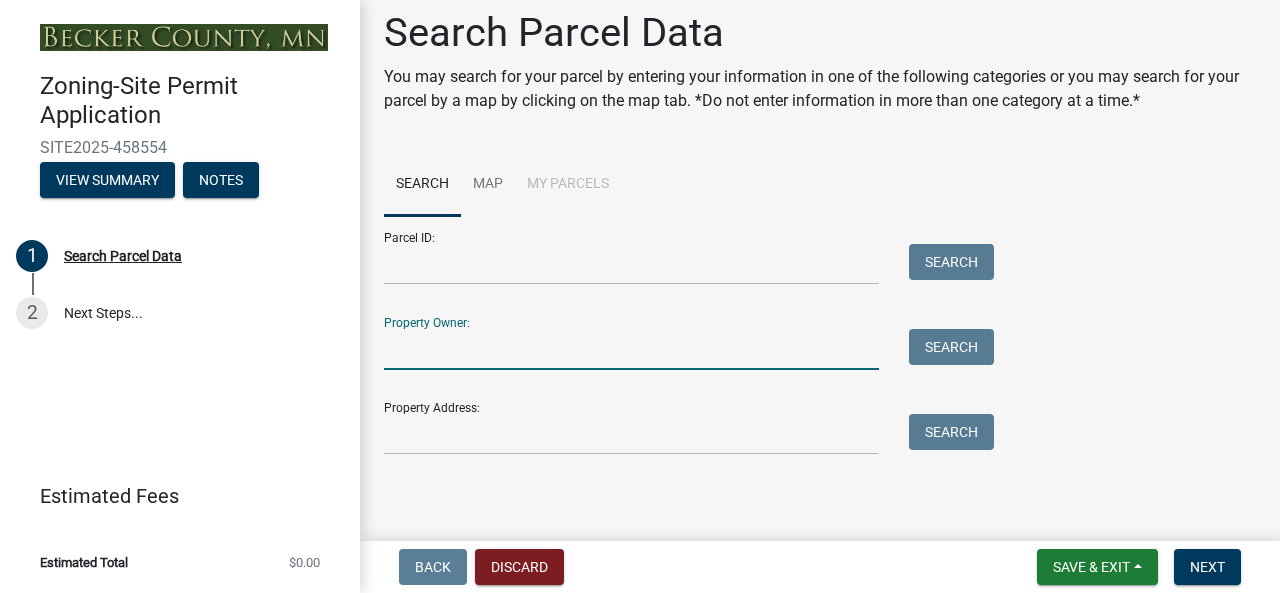 type on "hahn" 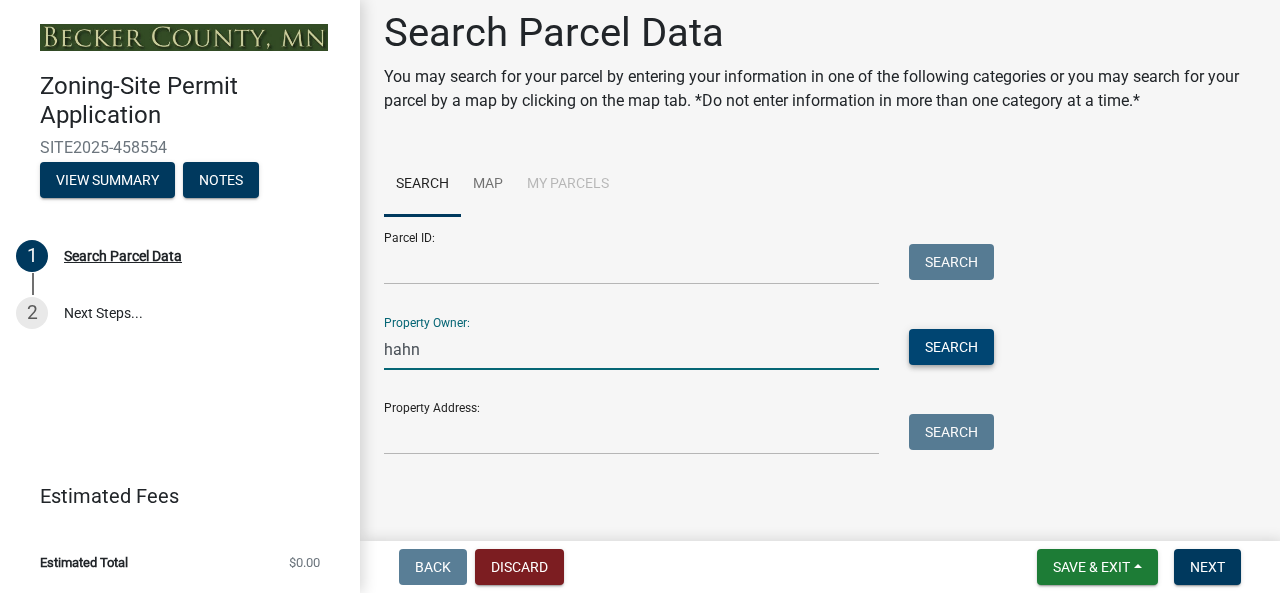 click on "Search" at bounding box center (951, 347) 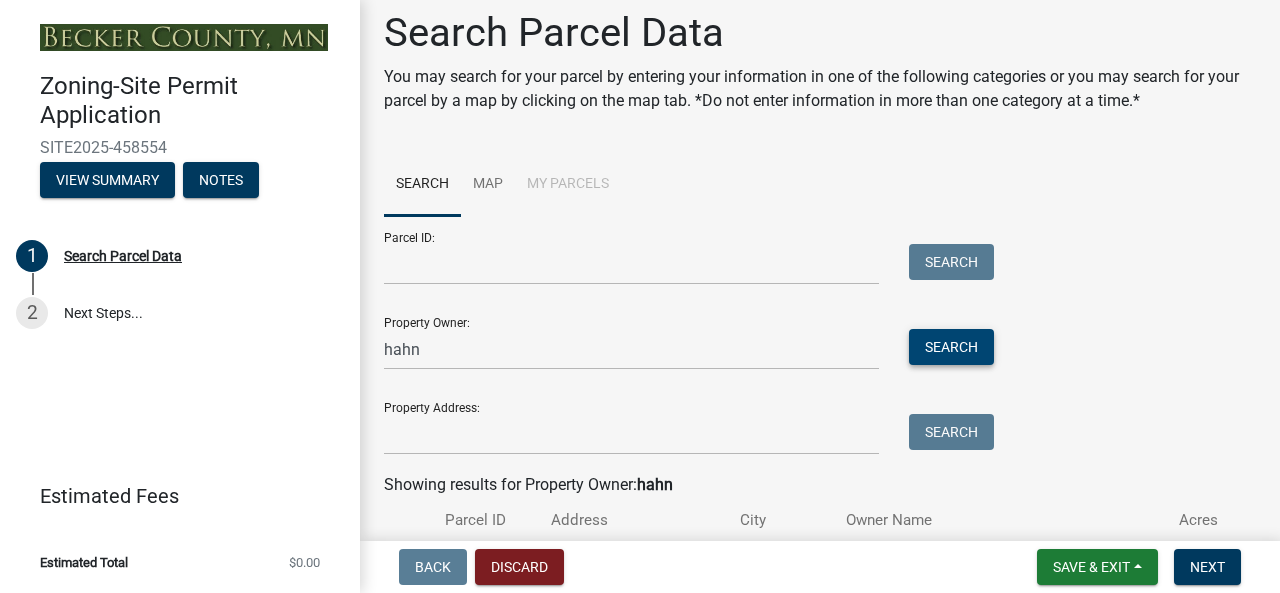 scroll, scrollTop: 468, scrollLeft: 0, axis: vertical 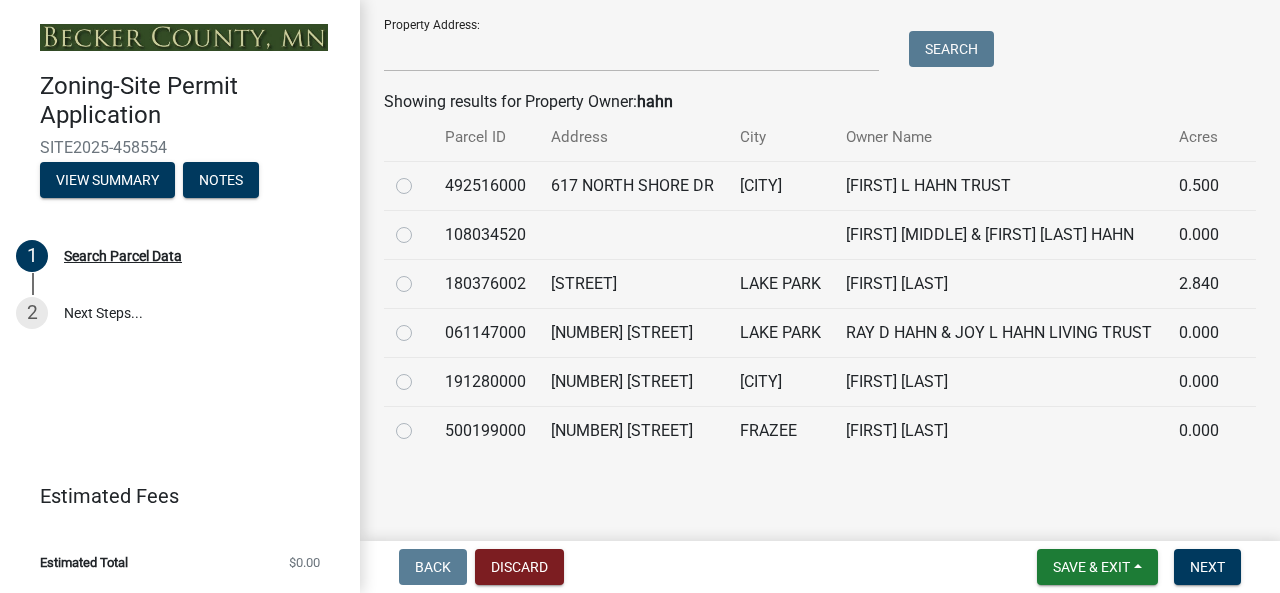 click 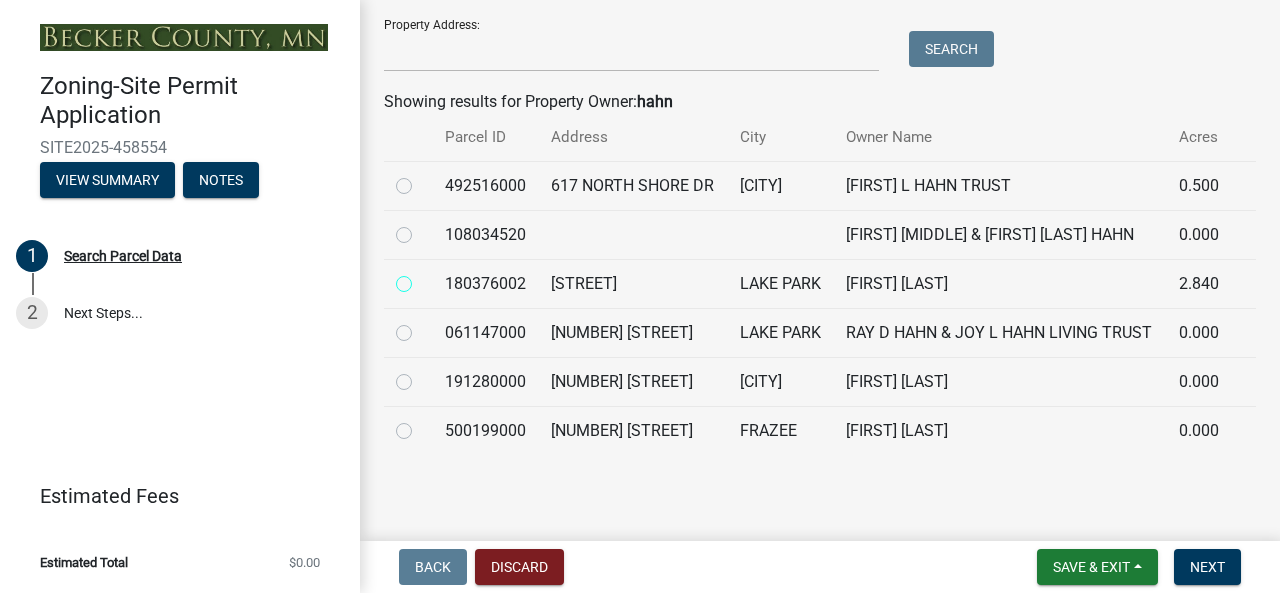 click at bounding box center (426, 278) 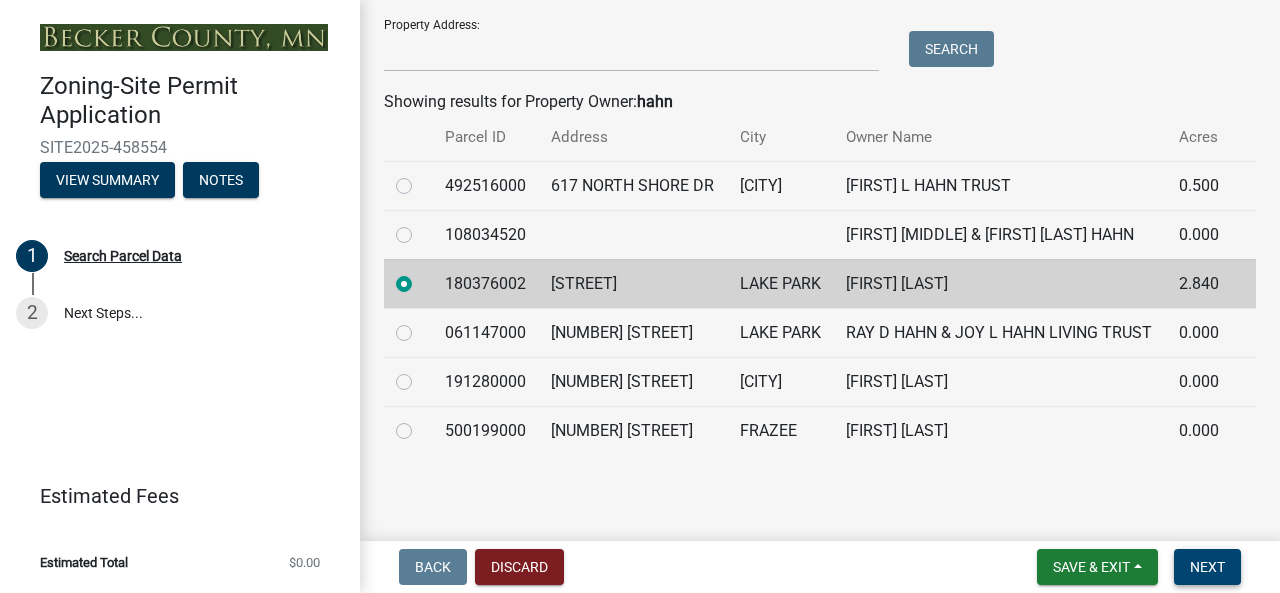 click on "Next" at bounding box center (1207, 567) 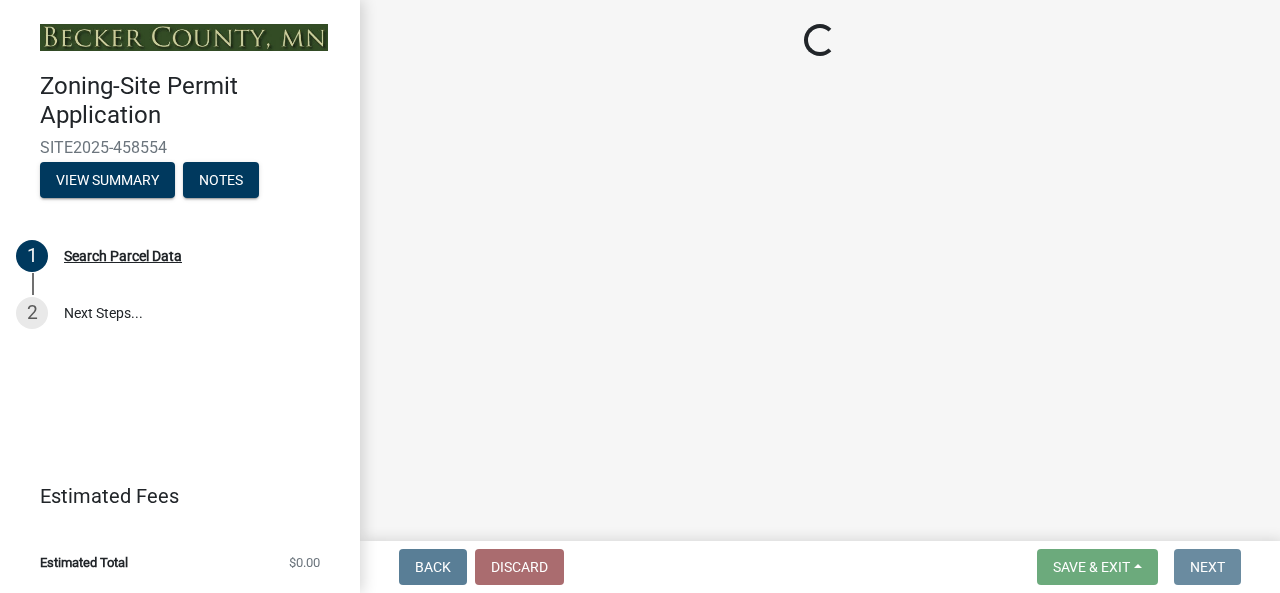 scroll, scrollTop: 0, scrollLeft: 0, axis: both 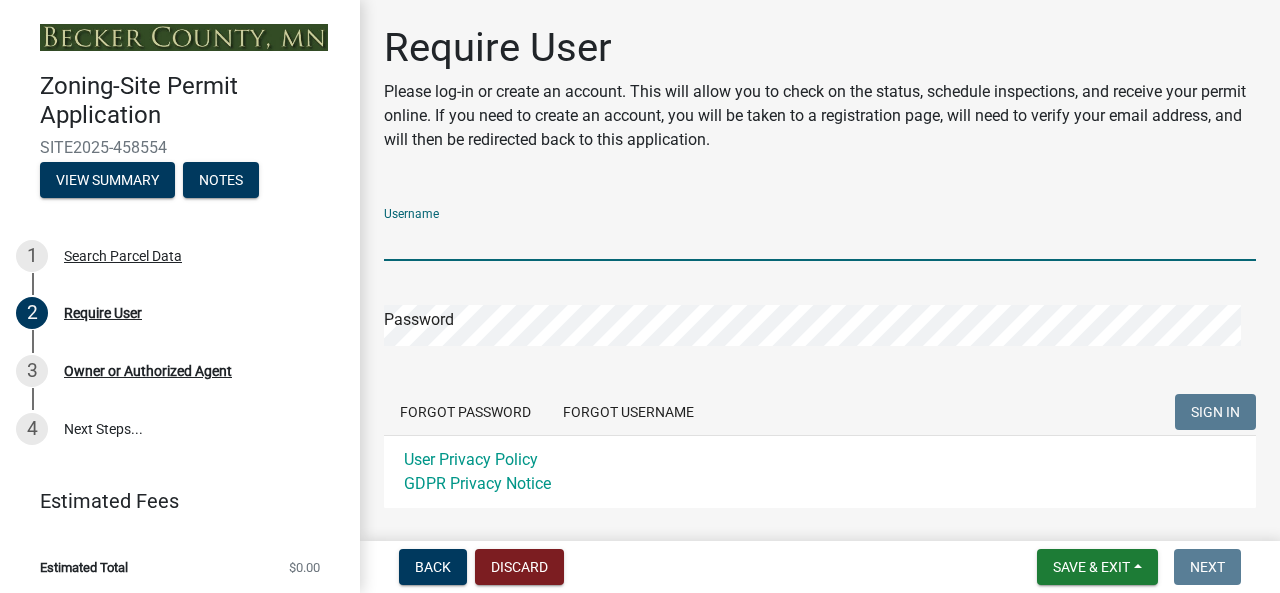 click on "Username" at bounding box center (820, 240) 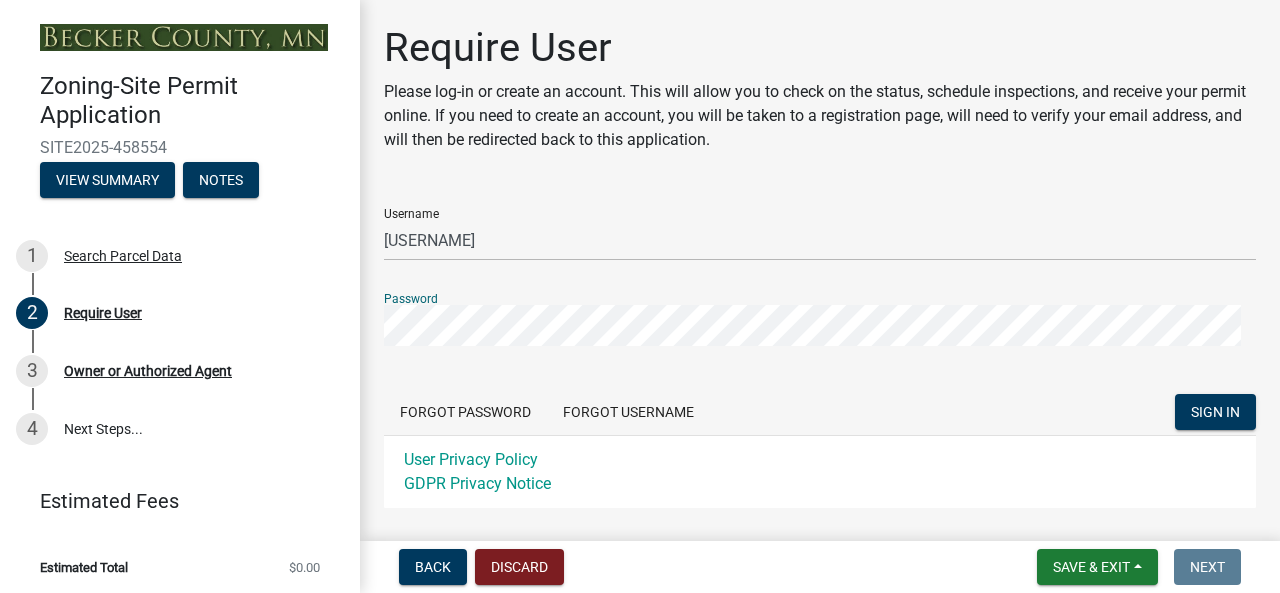 click on "SIGN IN" 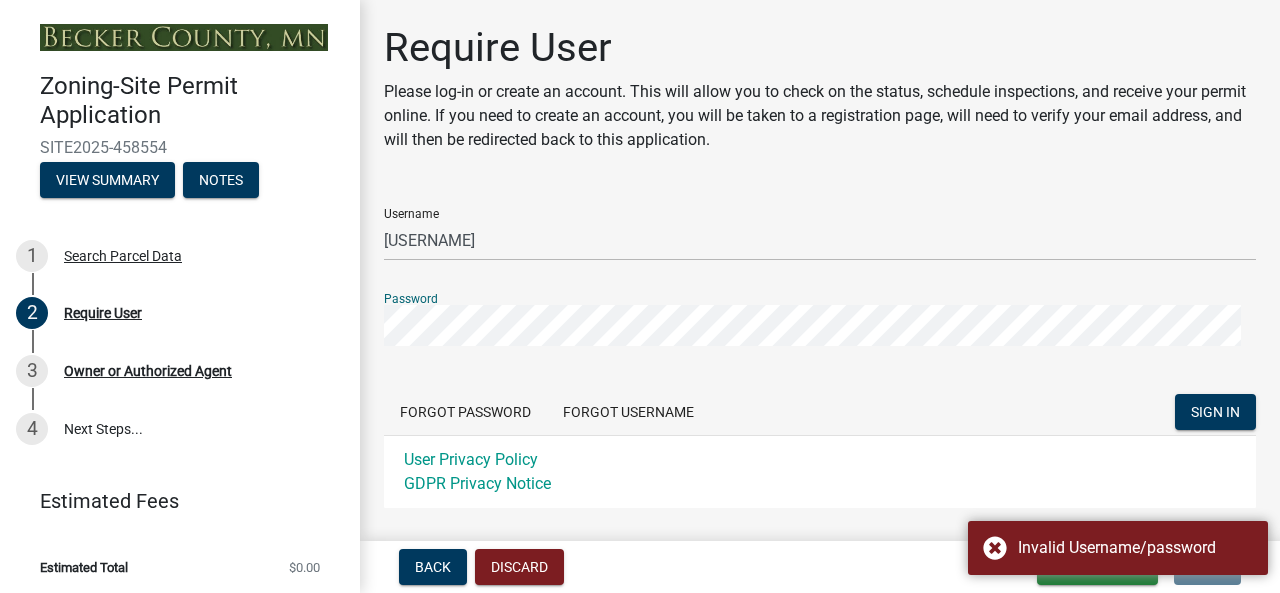 click on "SIGN IN" 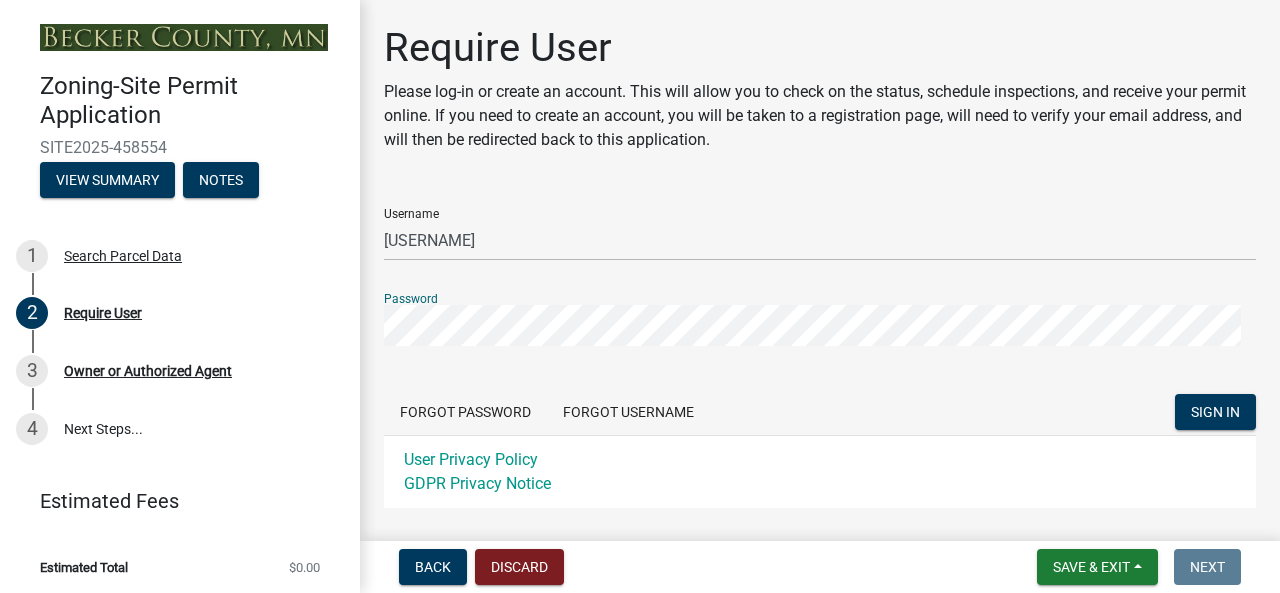 click on "SIGN IN" 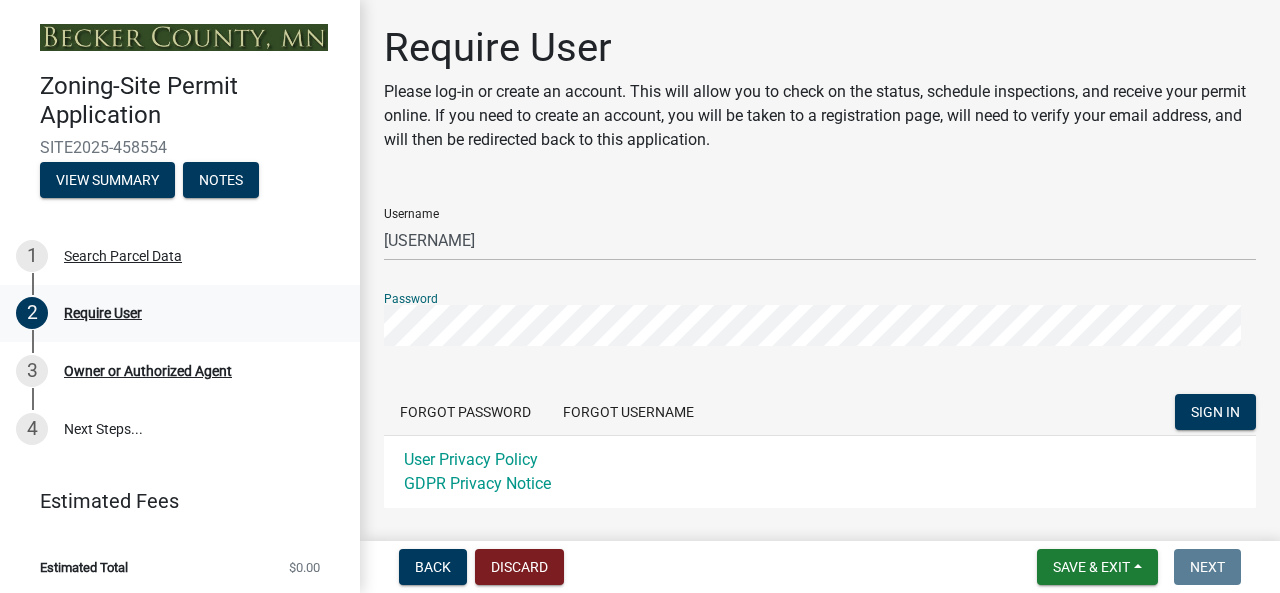 click on "Username [USERNAME] Password Forgot Password Forgot Username SIGN IN User Privacy Policy GDPR Privacy Notice SIGNUP" 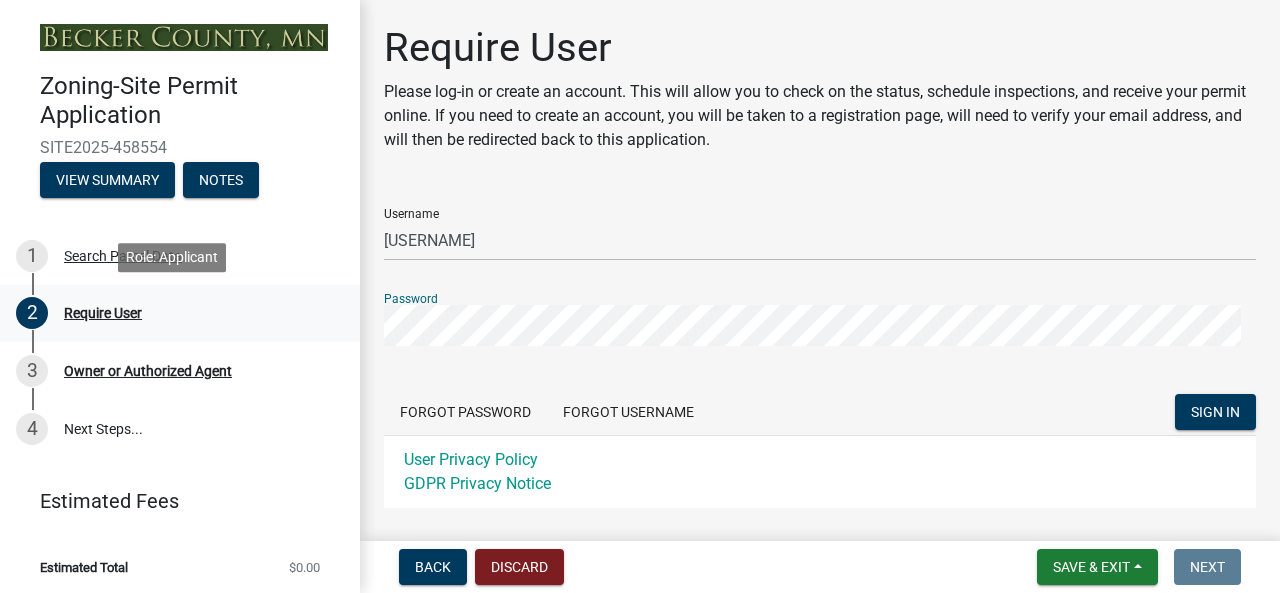 click on "SIGN IN" 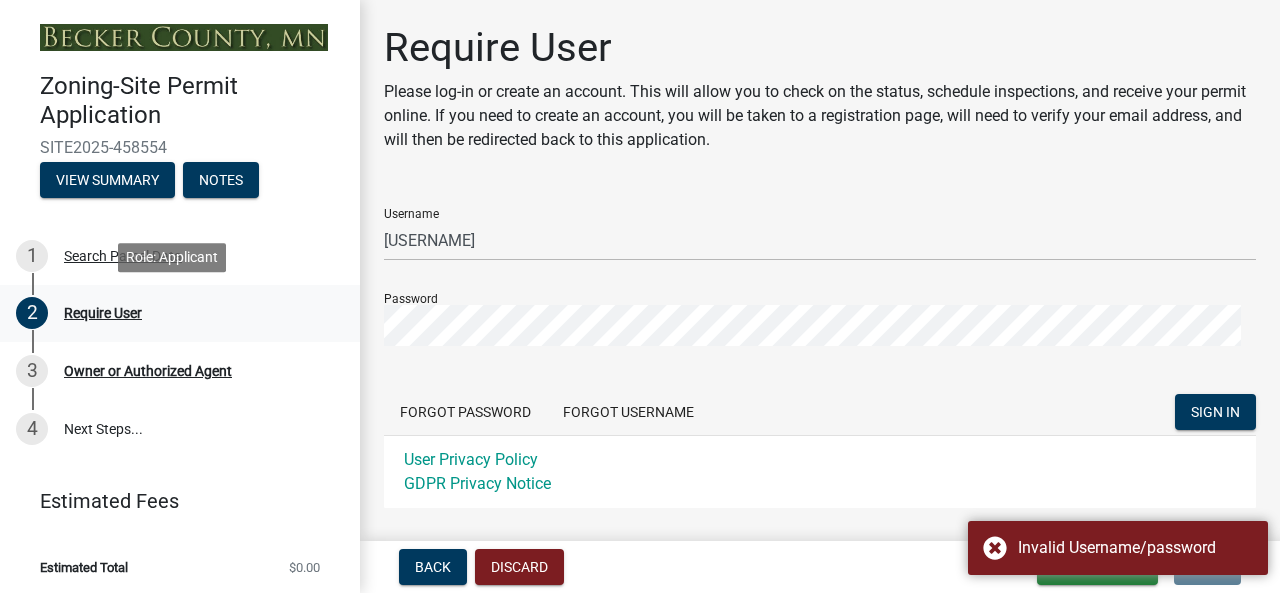 click on "2     Require User" at bounding box center [172, 313] 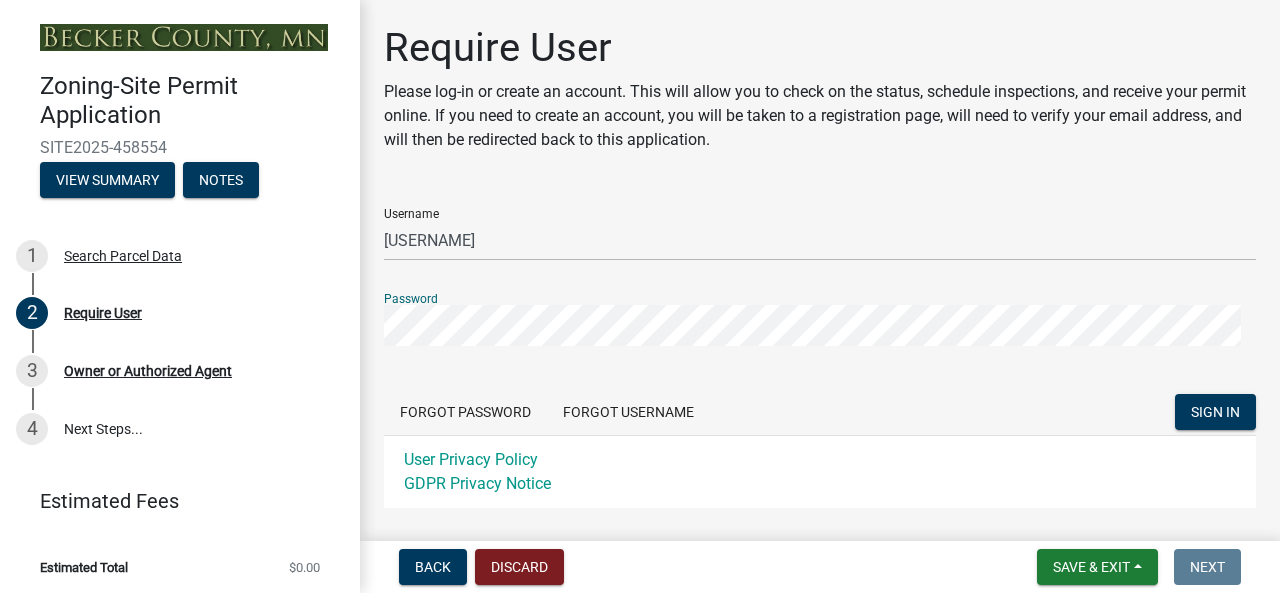 click on "SIGN IN" 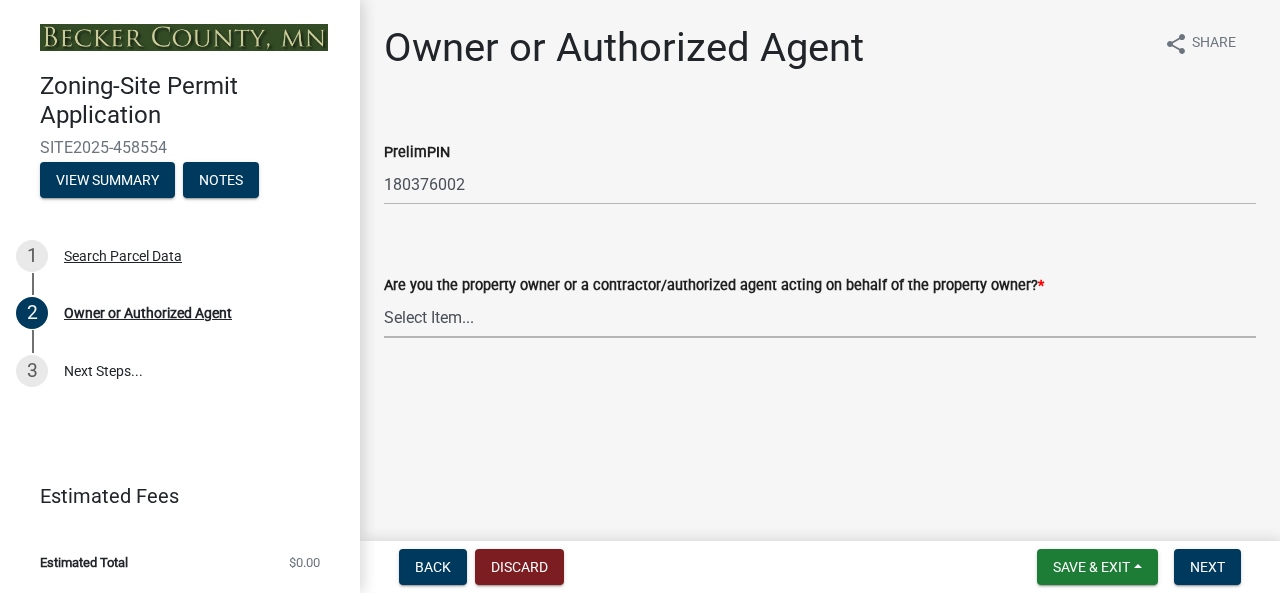 click on "Select Item...   Property Owner   Authorized Agent" at bounding box center (820, 317) 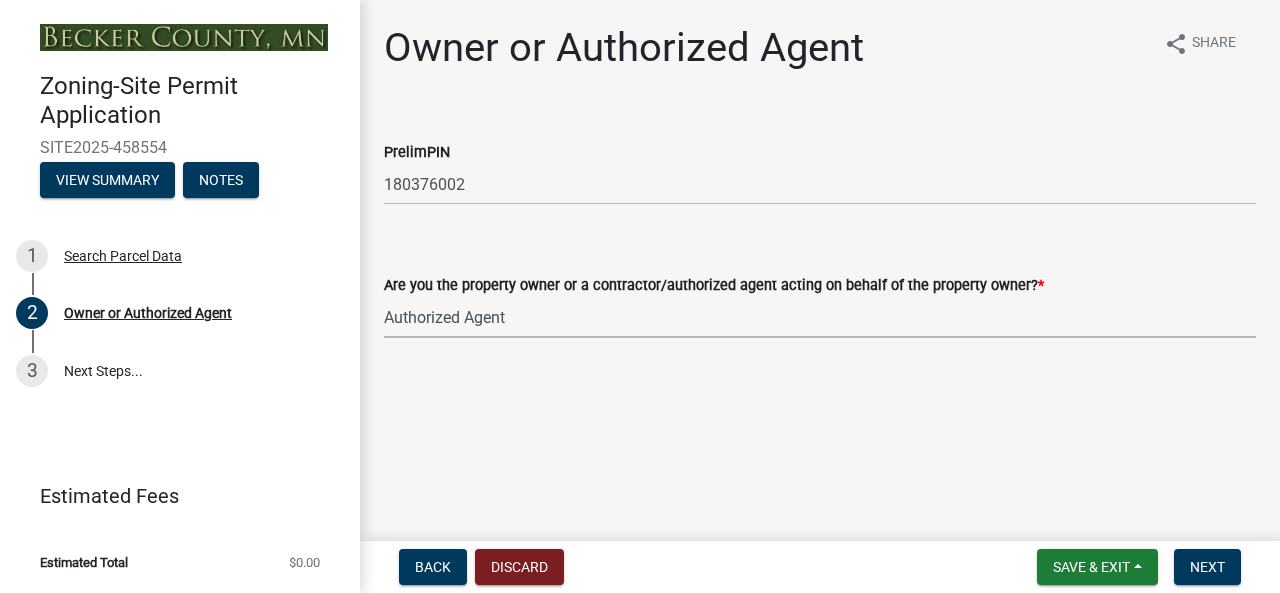 click on "Select Item...   Property Owner   Authorized Agent" at bounding box center [820, 317] 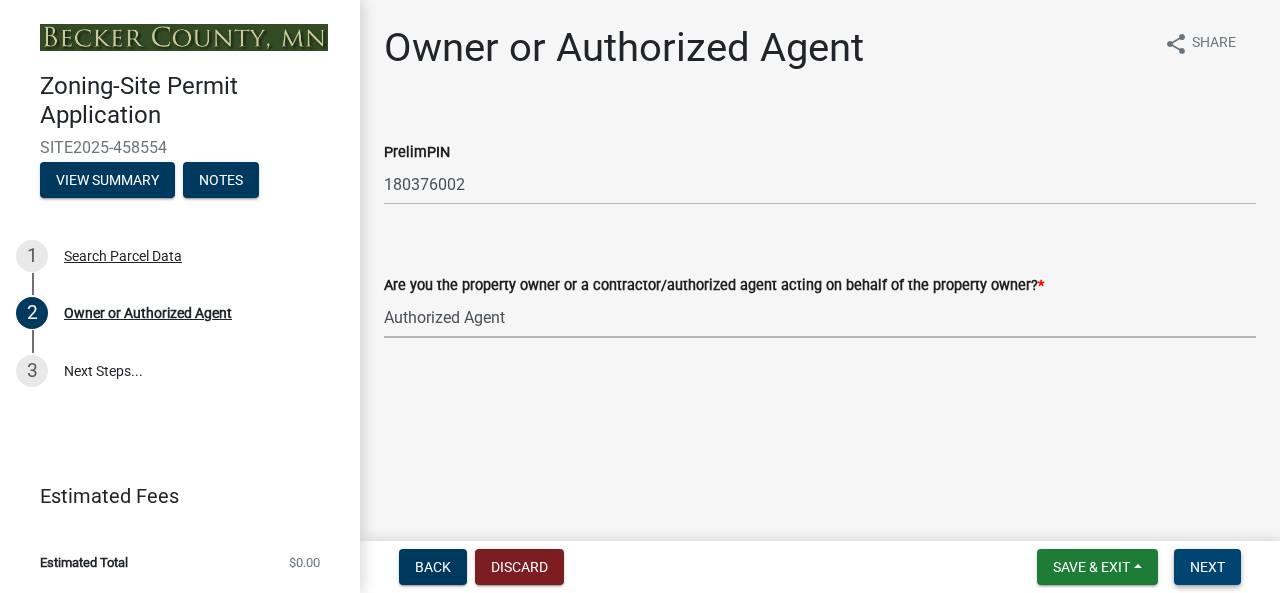click on "Next" at bounding box center (1207, 567) 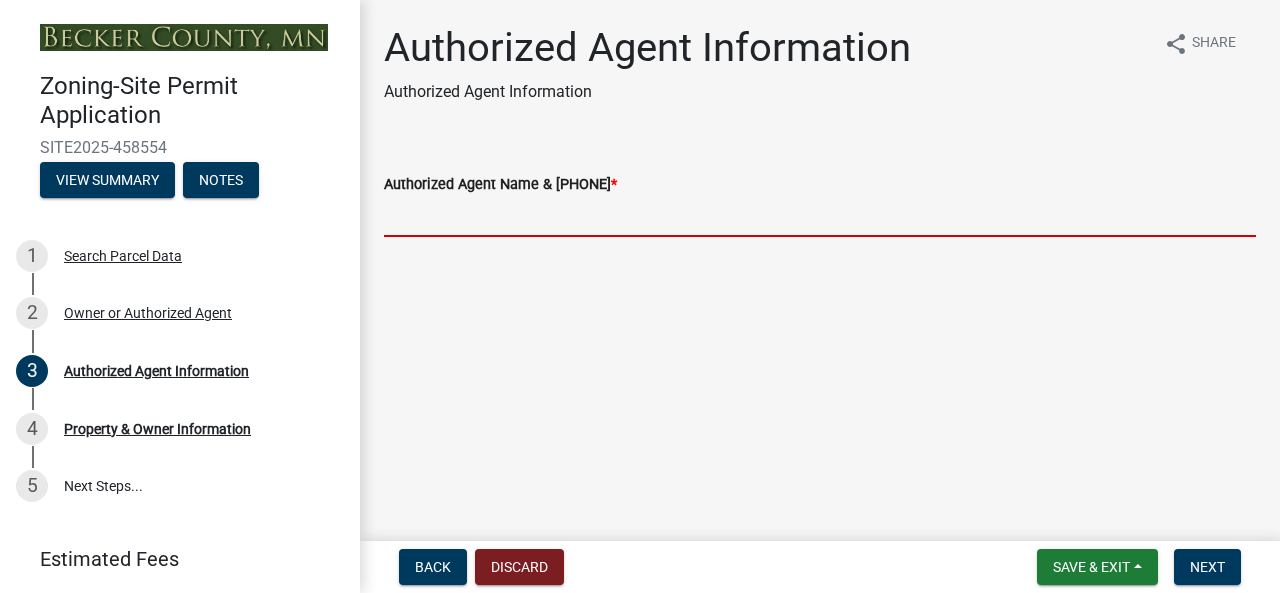 click on "Authorized Agent Name & Phone Number  *" at bounding box center [820, 216] 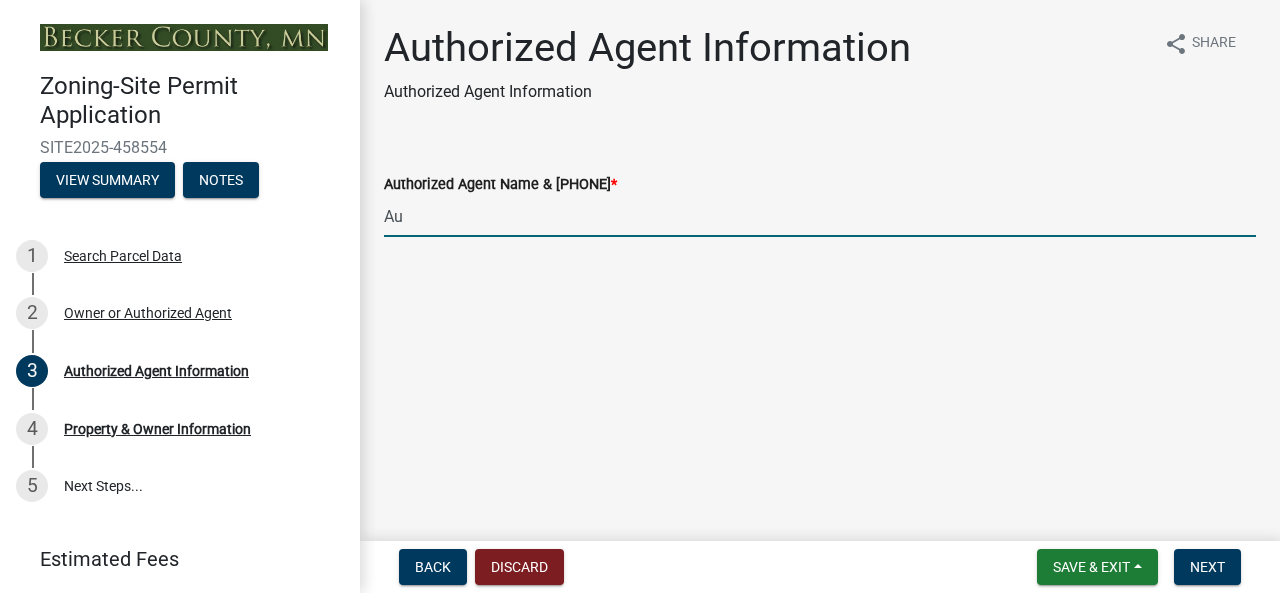 type on "A" 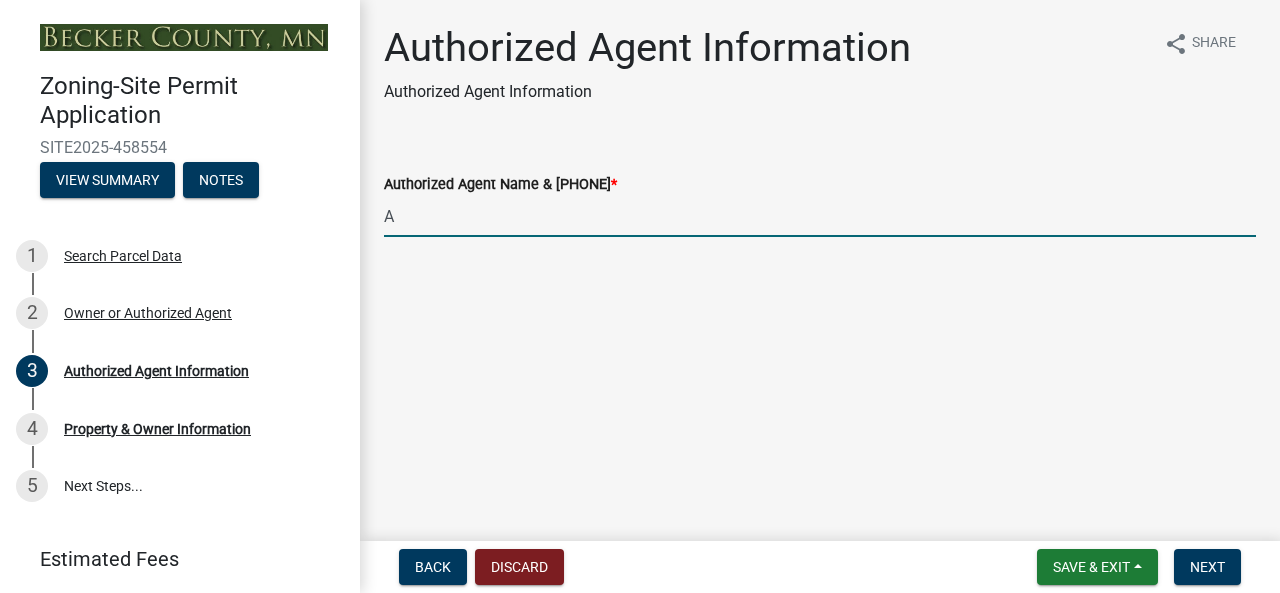 type 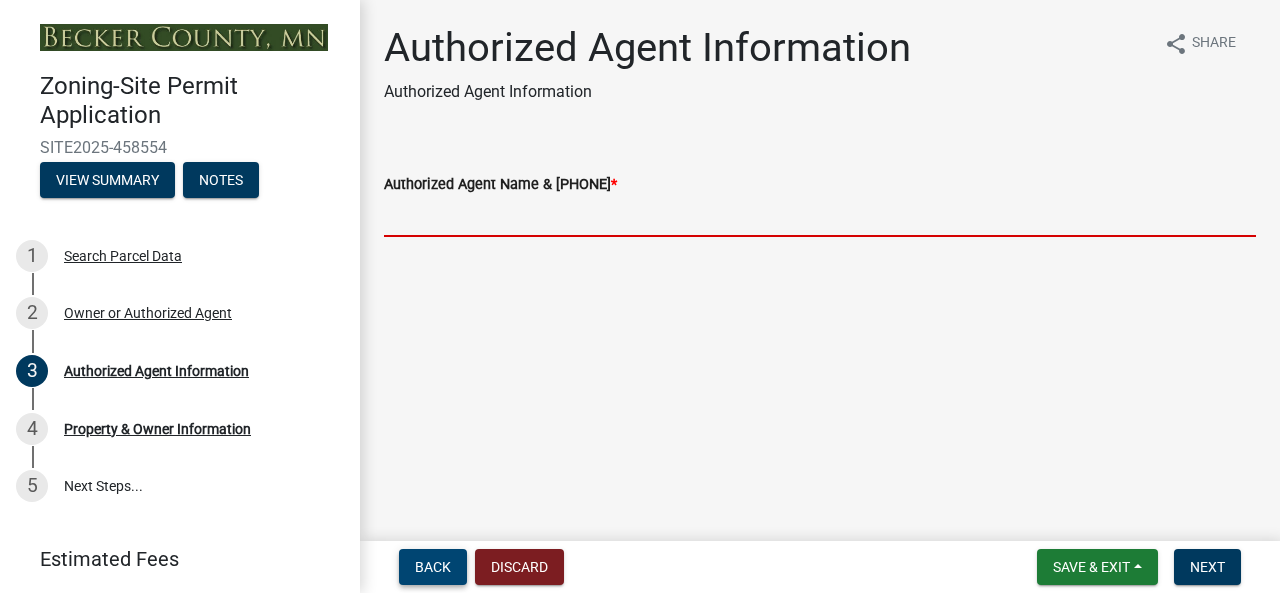 click on "Back" at bounding box center (433, 567) 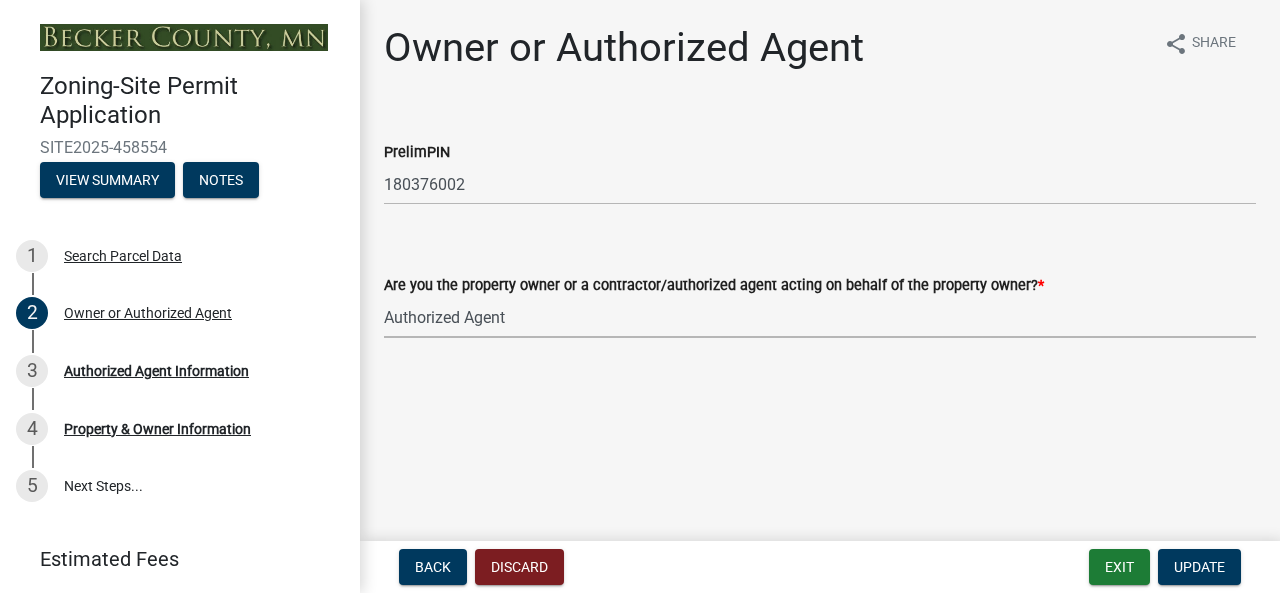 click on "Select Item...   Property Owner   Authorized Agent" at bounding box center (820, 317) 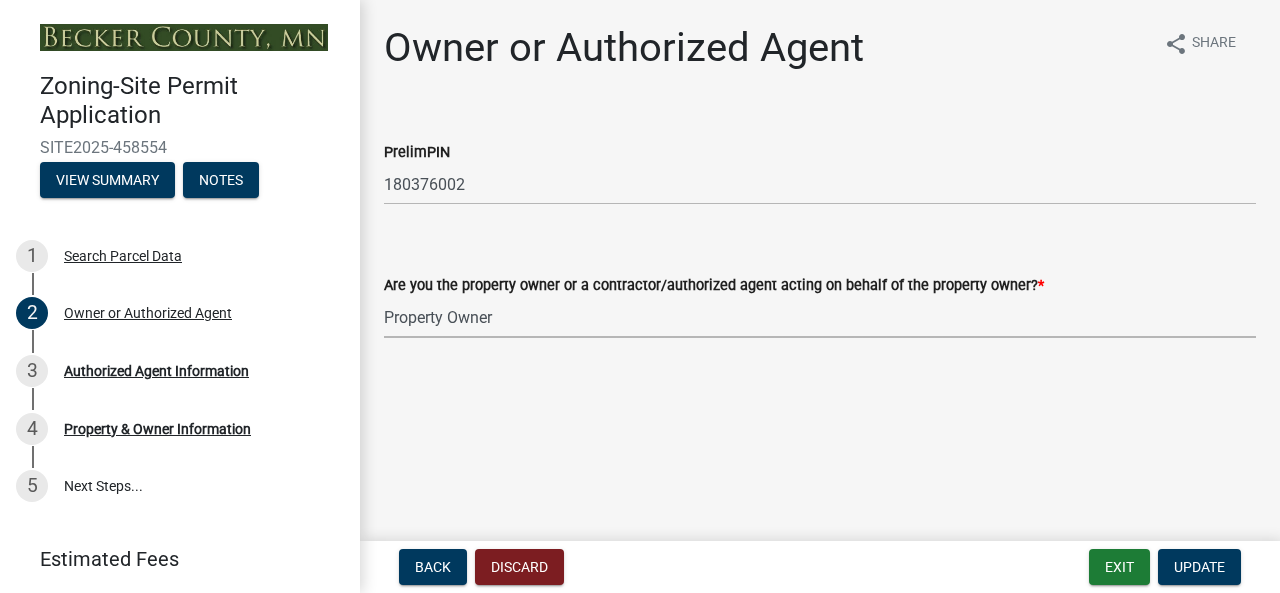click on "Select Item...   Property Owner   Authorized Agent" at bounding box center (820, 317) 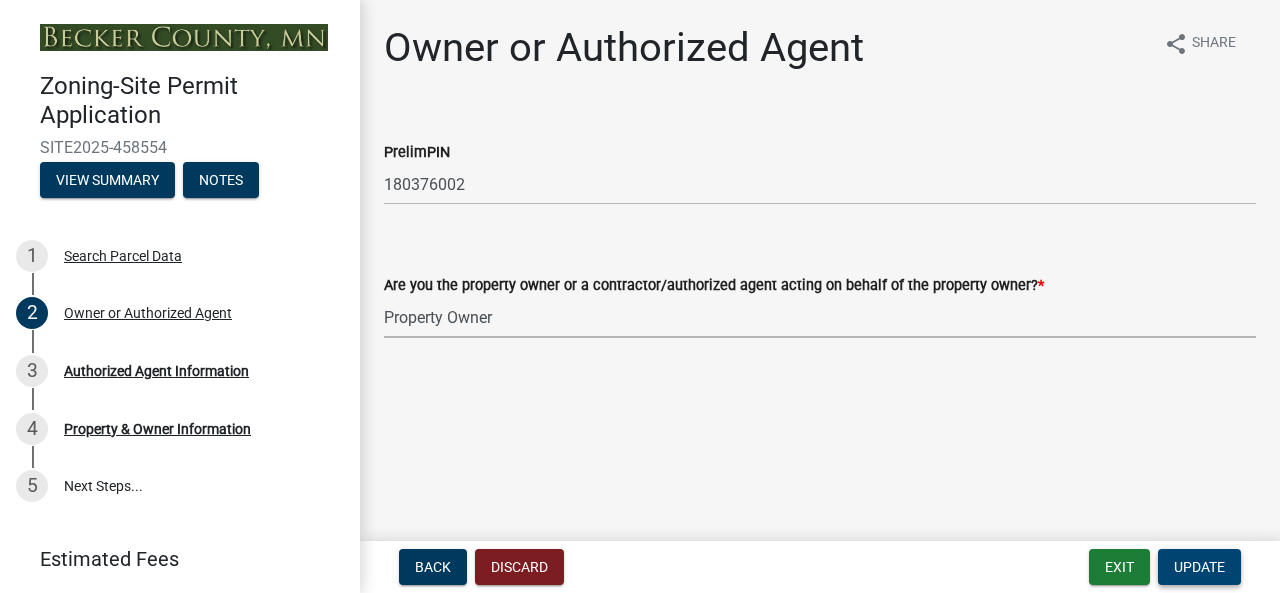 click on "Update" at bounding box center (1199, 567) 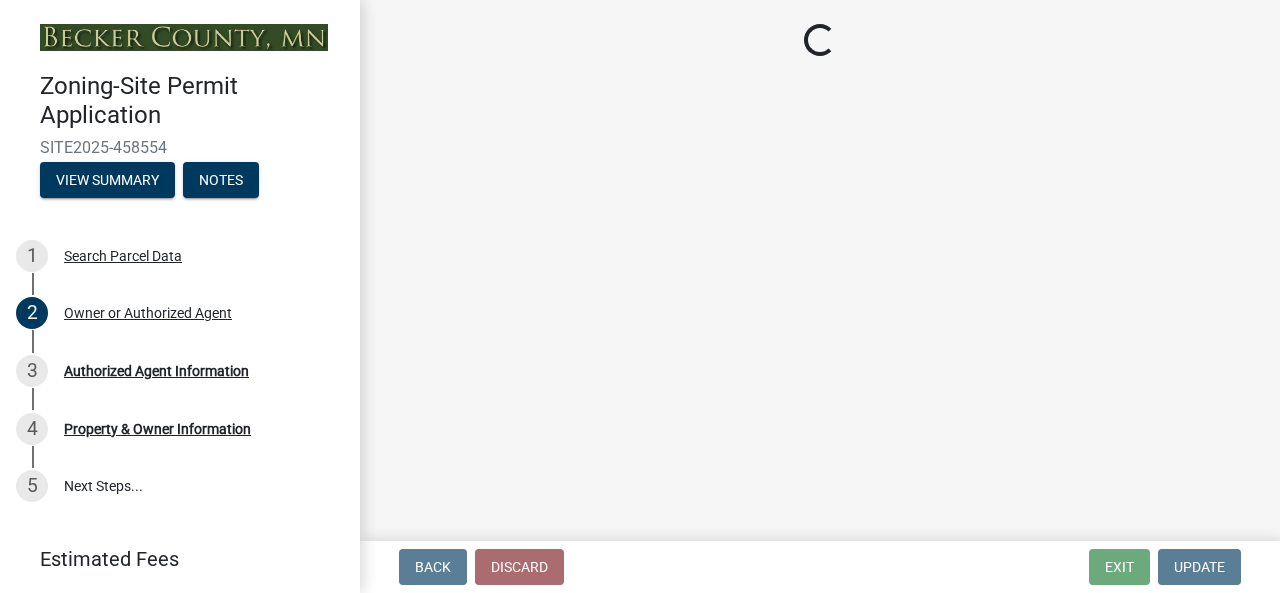 select on "15d55337-0fb0-485e-a759-dab20e978987" 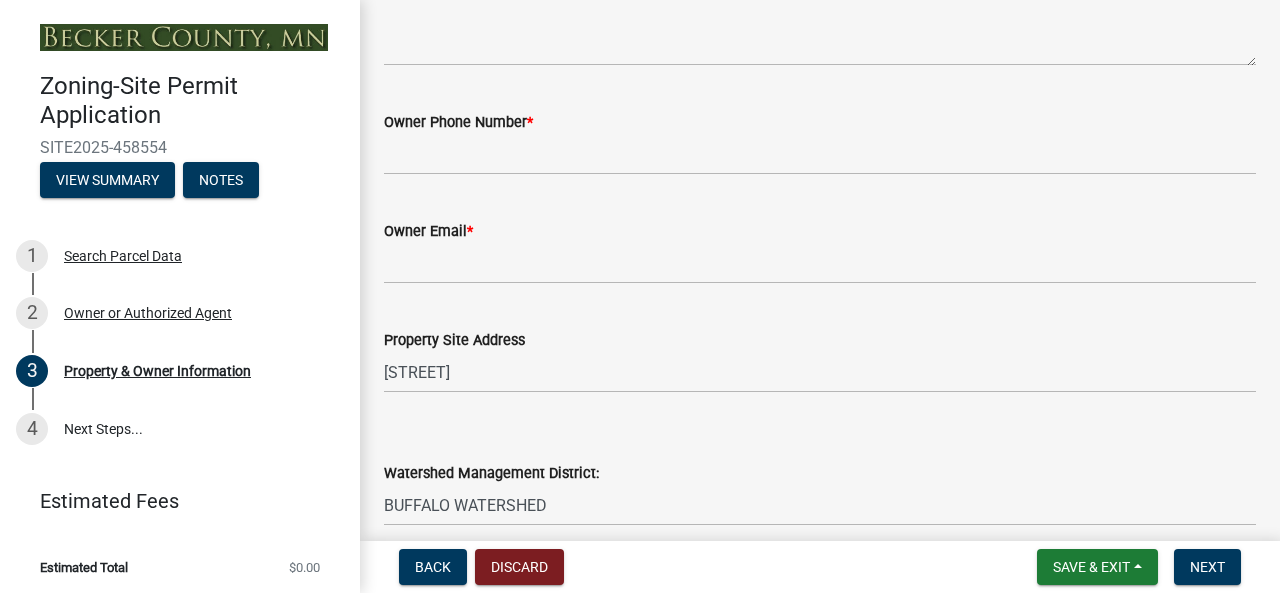 scroll, scrollTop: 622, scrollLeft: 0, axis: vertical 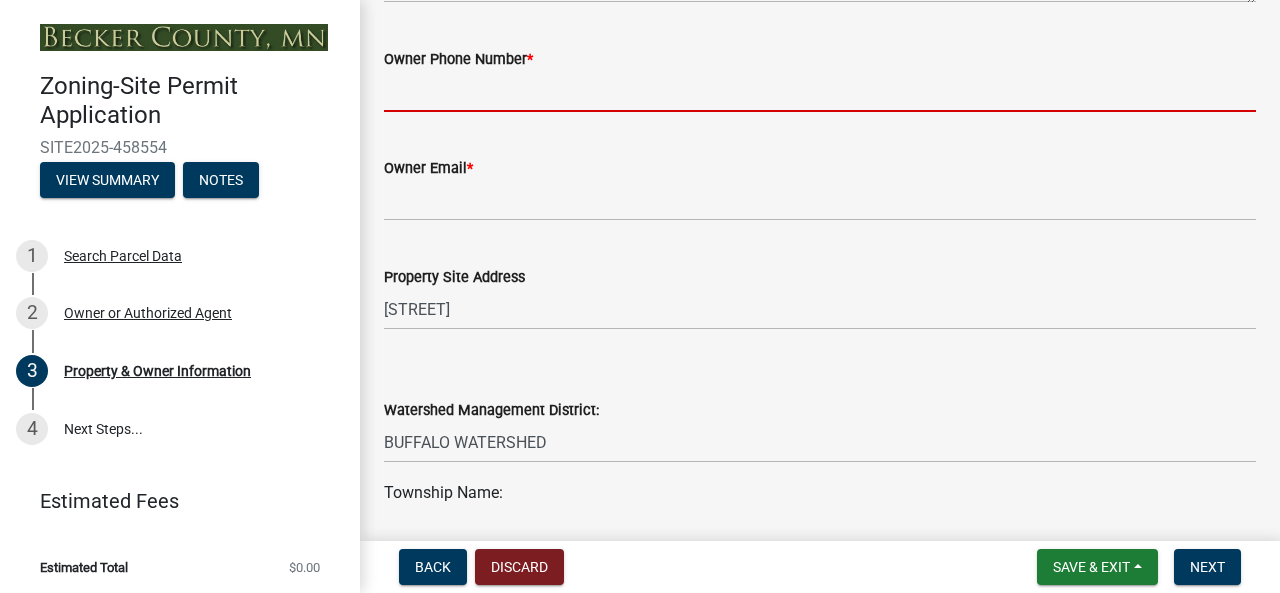 click on "Owner Phone Number  *" at bounding box center (820, 91) 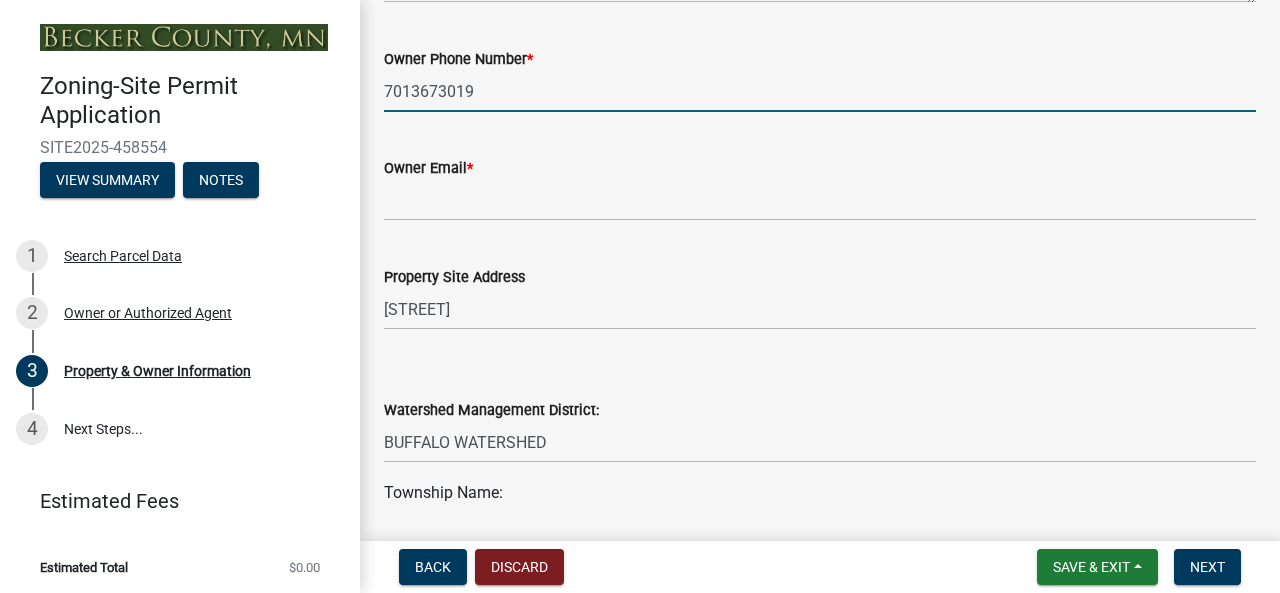 type on "7013673019" 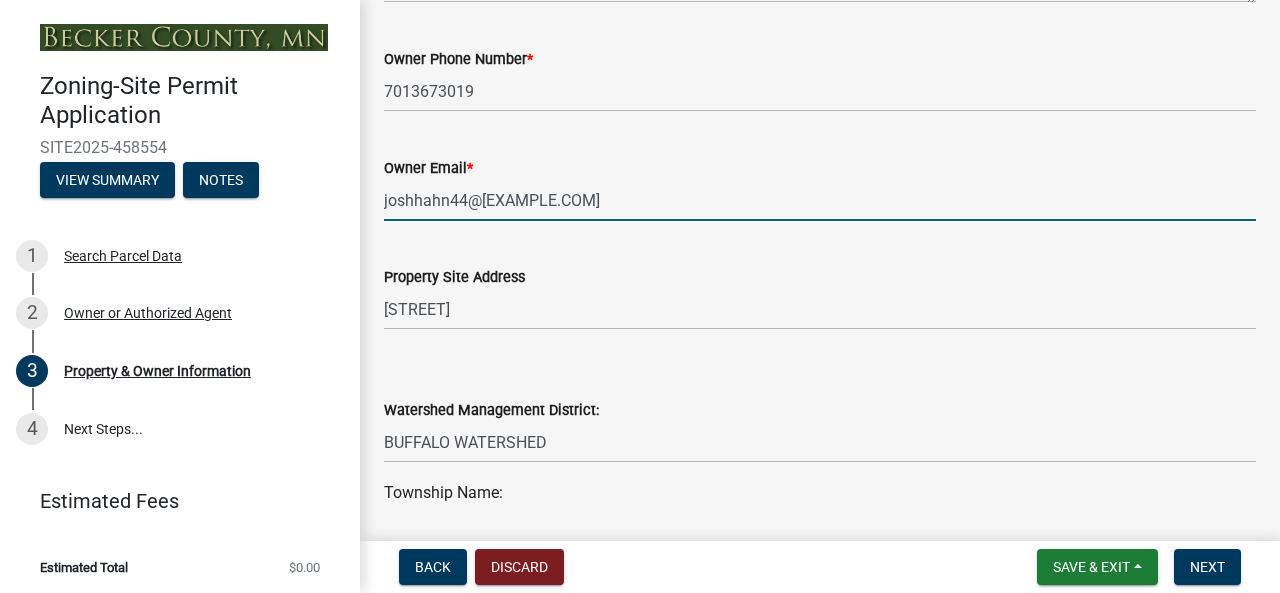 type on "joshhahn44@[EXAMPLE.COM]" 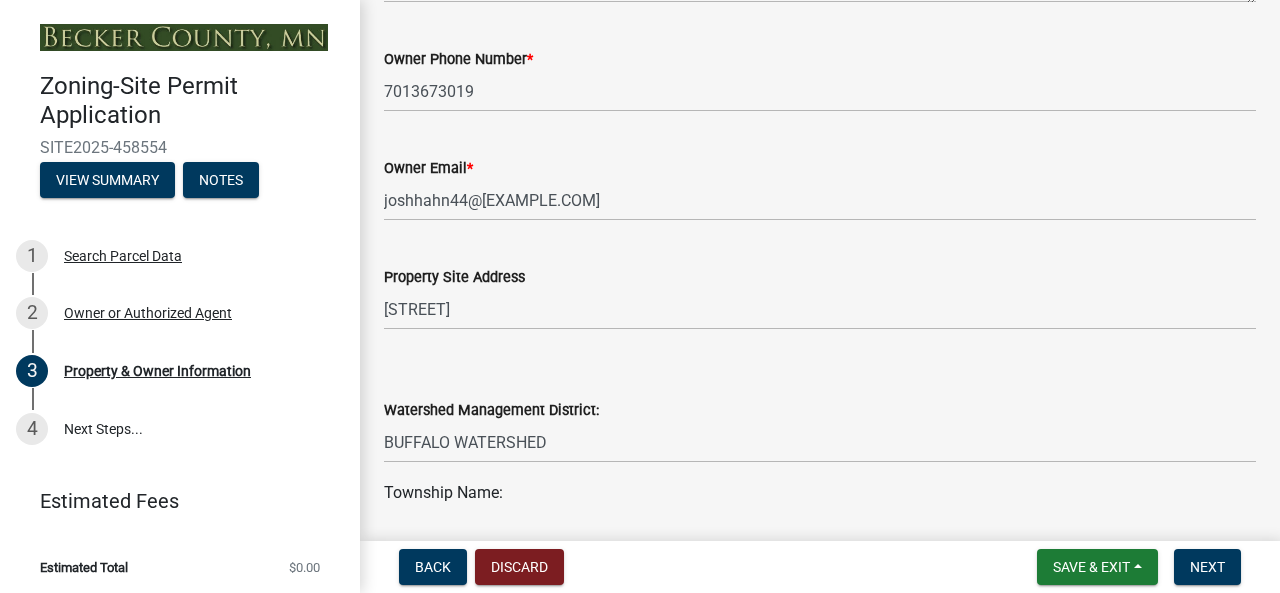 drag, startPoint x: 1258, startPoint y: 246, endPoint x: 1256, endPoint y: 276, distance: 30.066593 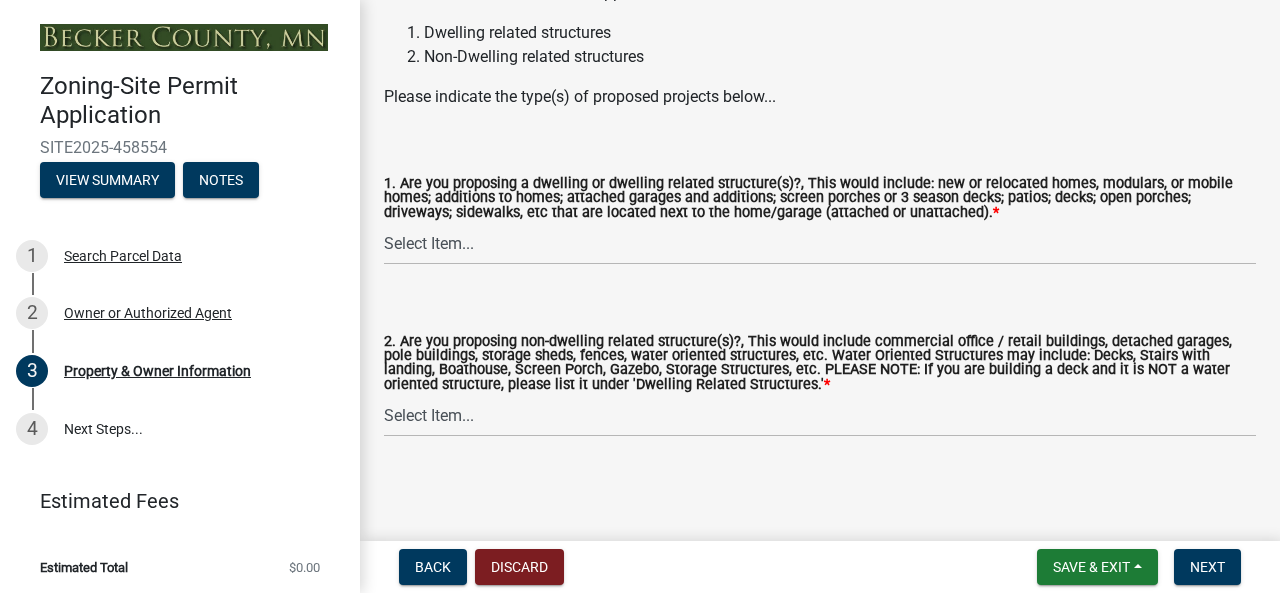 scroll, scrollTop: 2160, scrollLeft: 0, axis: vertical 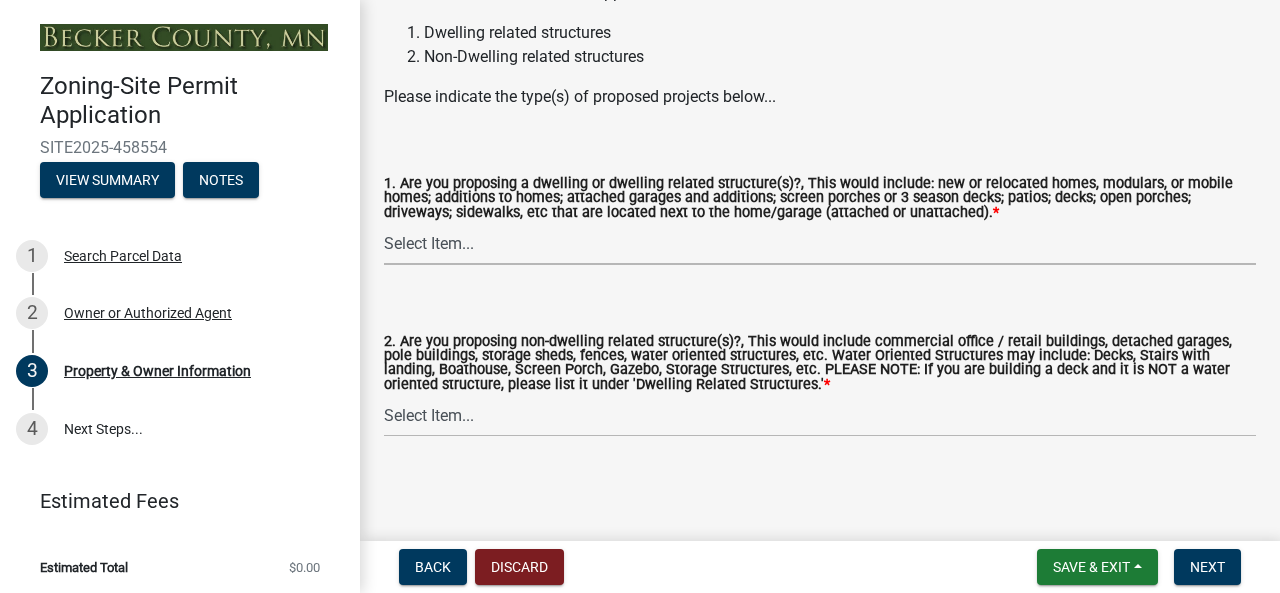 click on "Select Item...   Yes   No" at bounding box center [820, 244] 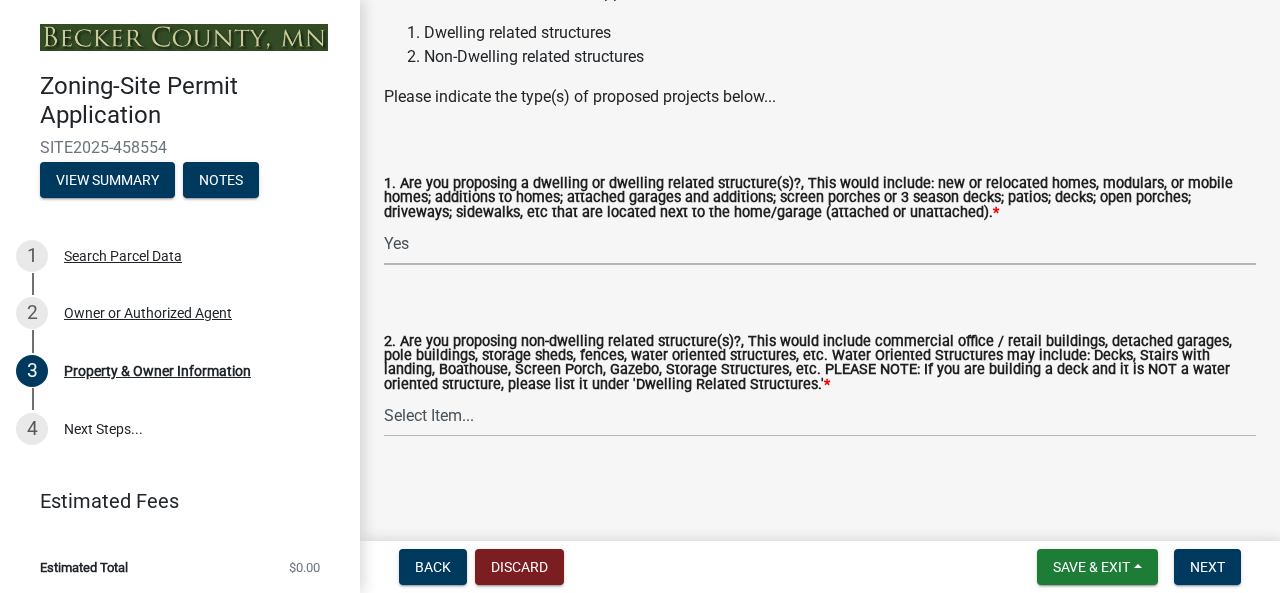 click on "Select Item...   Yes   No" at bounding box center [820, 244] 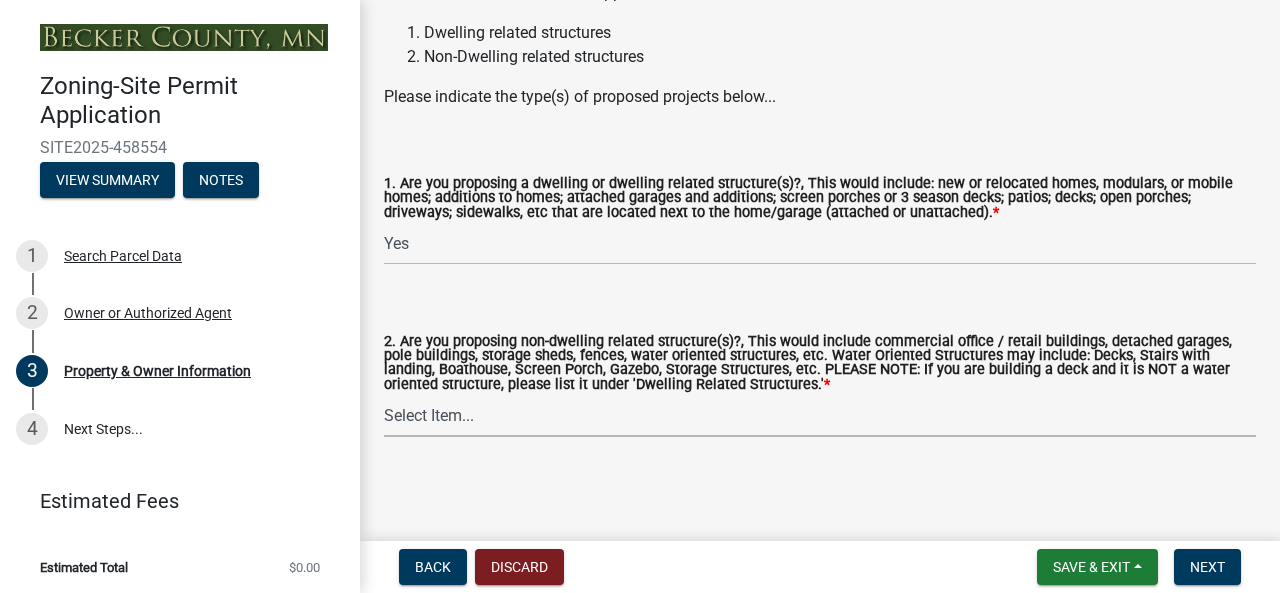 click on "Select Item...   Yes   No" at bounding box center [820, 416] 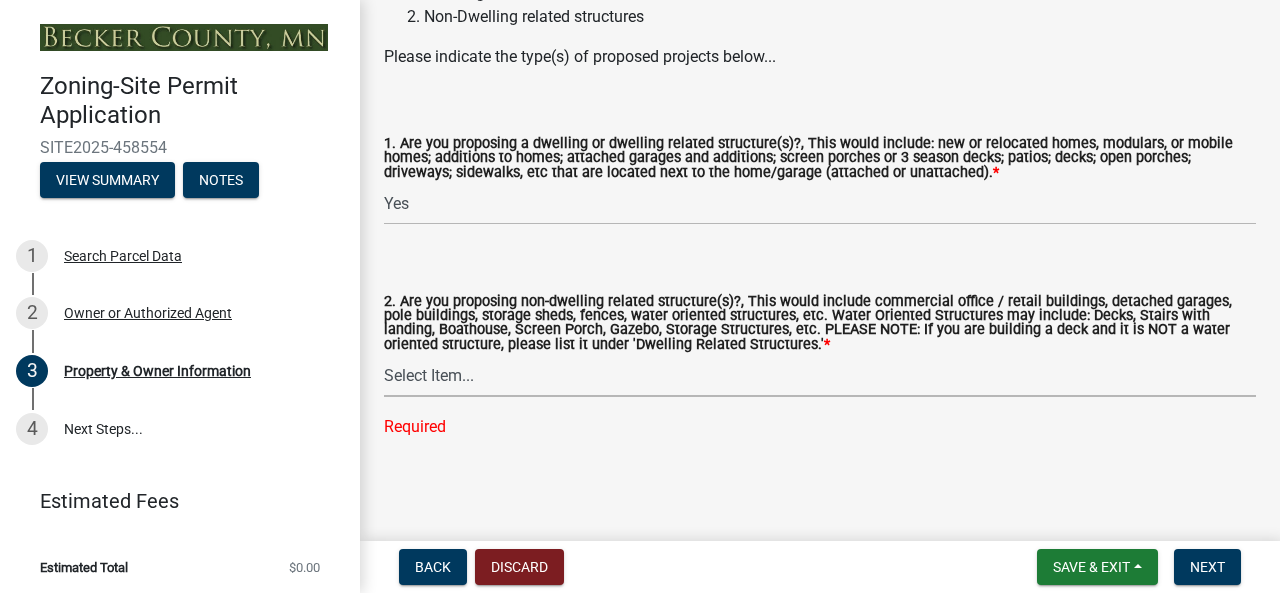 click on "Select Item...   Yes   No" at bounding box center (820, 376) 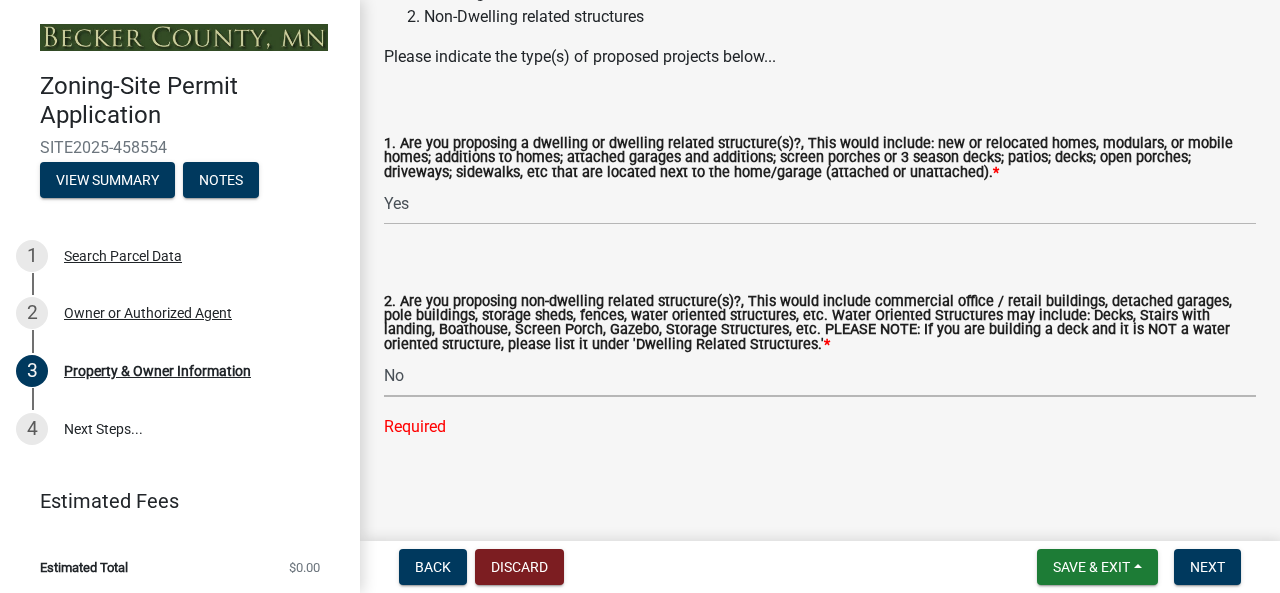 click on "Select Item...   Yes   No" at bounding box center [820, 376] 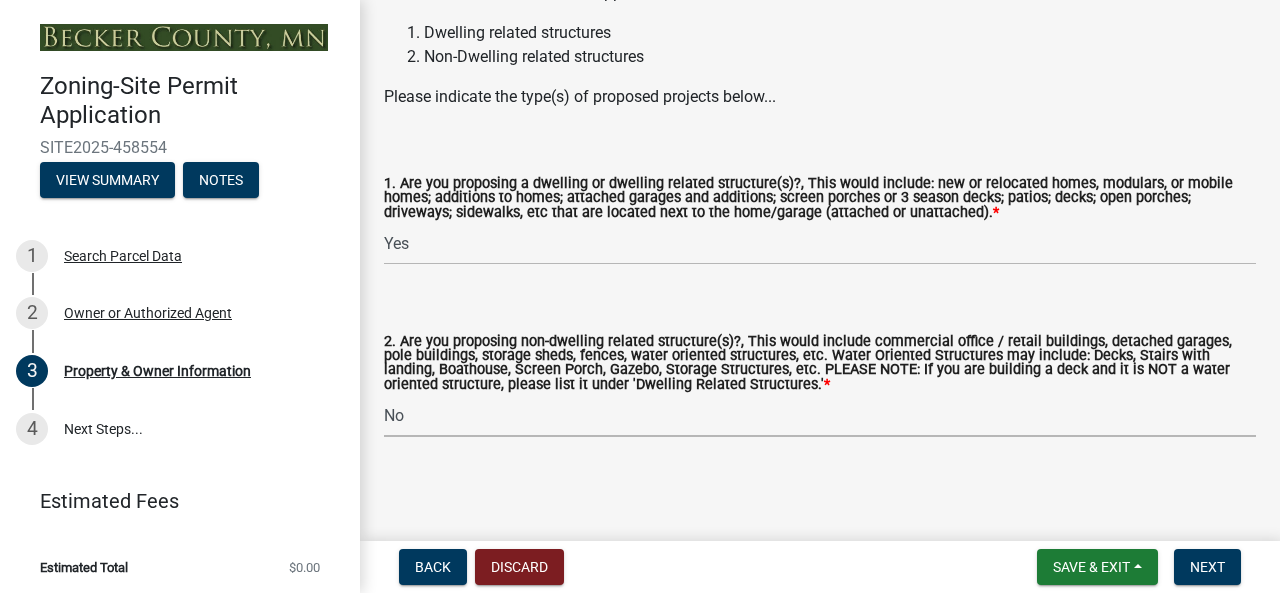 click on "Select Item...   Yes   No" at bounding box center (820, 416) 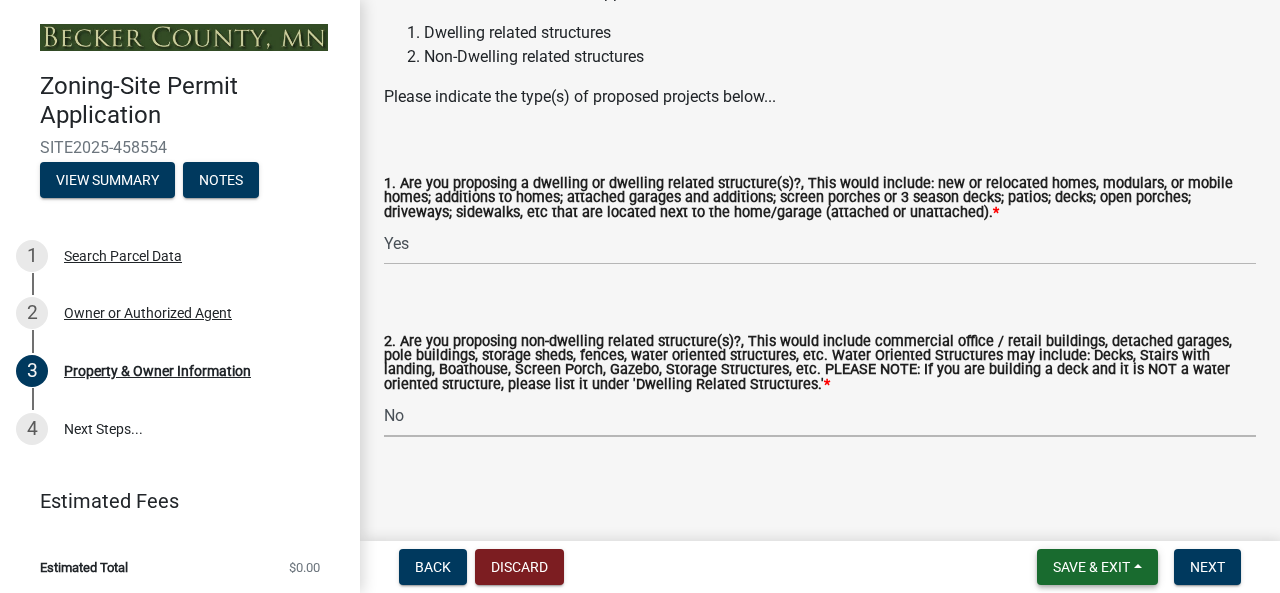 click on "Save & Exit" at bounding box center (1091, 567) 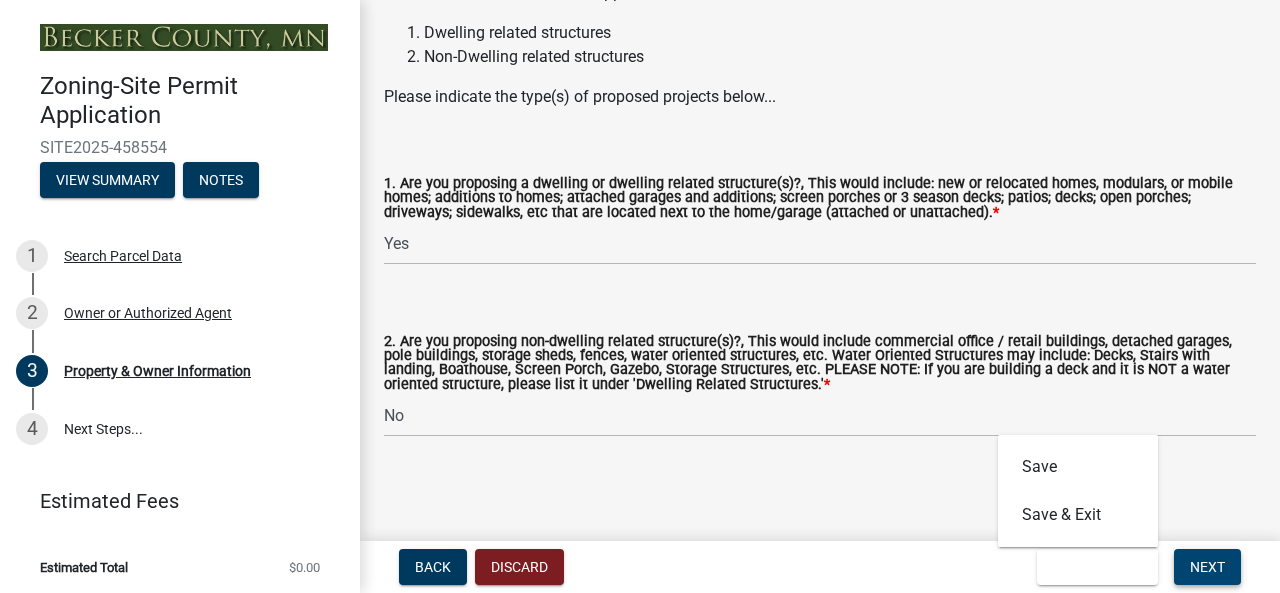 click on "Next" at bounding box center (1207, 567) 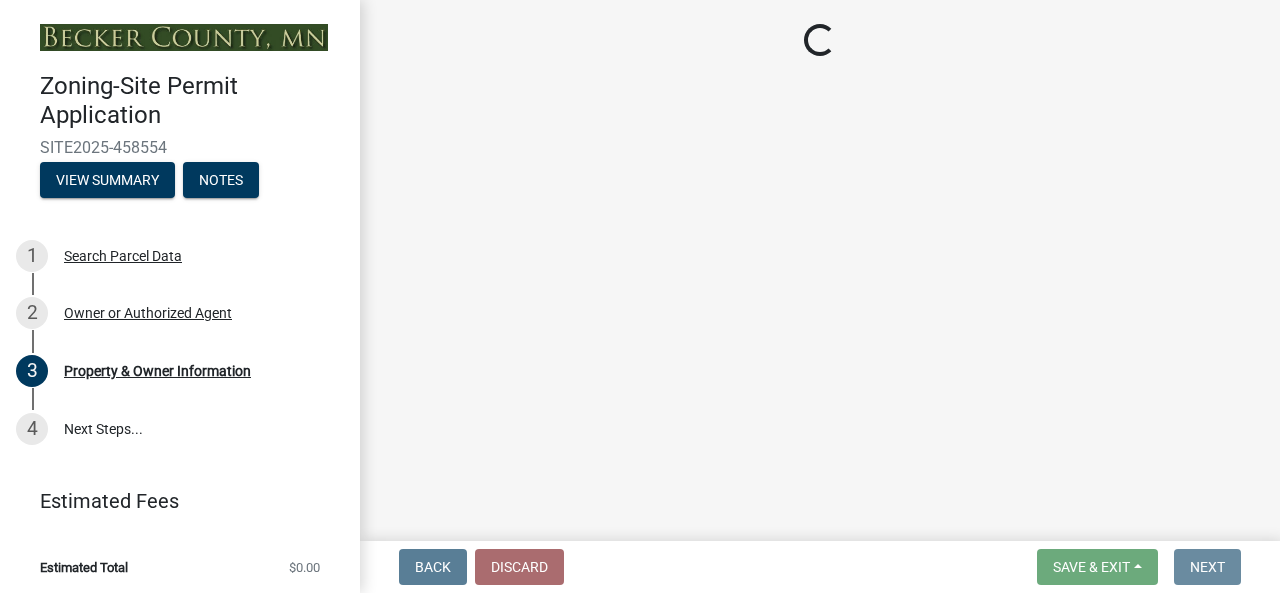scroll, scrollTop: 0, scrollLeft: 0, axis: both 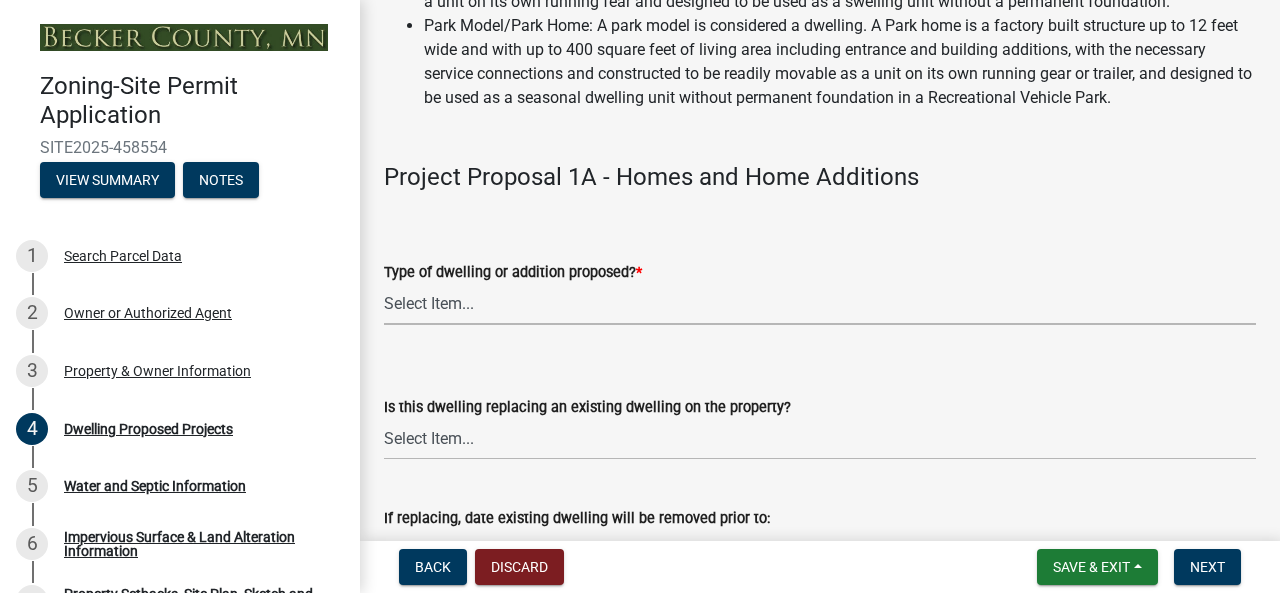 click on "Select Item...   N/A - Not a dwelling   New Home-Onsite Construction   New Modular (Ex: Dynamic)   New Mobile Home   Used Mobile Home   Relocated Home (not mobile)   Park Home   Addition or Repairs to Existing Home   Addition or Repairs to Existing Modular   Addition or Repairs to Existing Park Home" at bounding box center (820, 304) 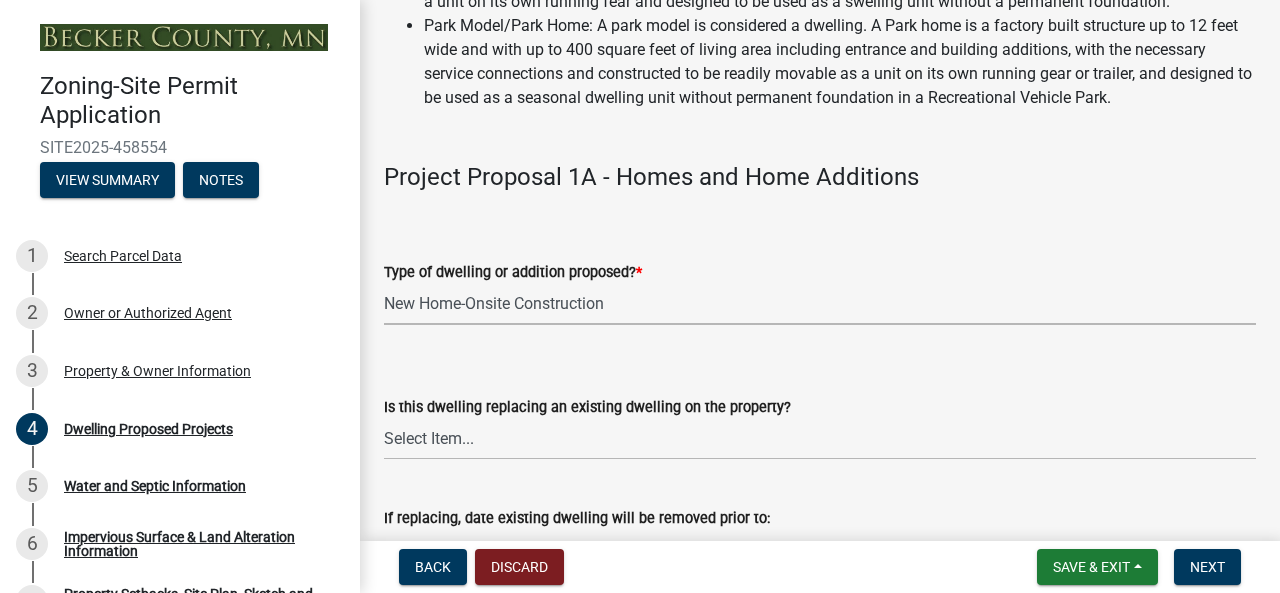 click on "Select Item...   N/A - Not a dwelling   New Home-Onsite Construction   New Modular (Ex: Dynamic)   New Mobile Home   Used Mobile Home   Relocated Home (not mobile)   Park Home   Addition or Repairs to Existing Home   Addition or Repairs to Existing Modular   Addition or Repairs to Existing Park Home" at bounding box center (820, 304) 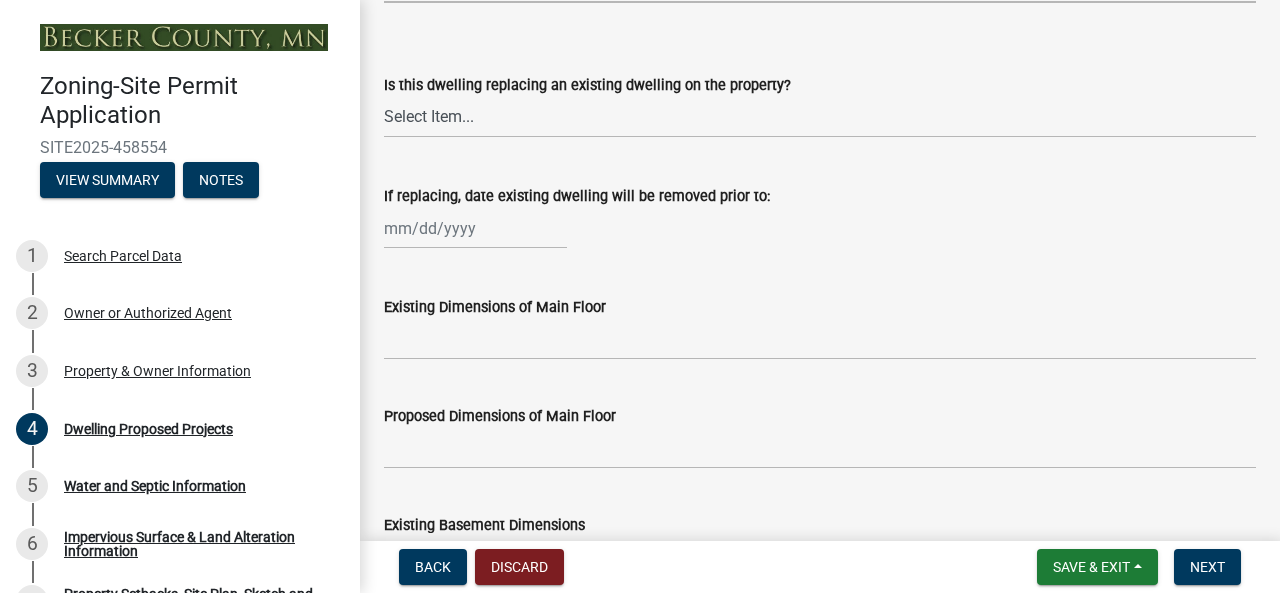 scroll, scrollTop: 724, scrollLeft: 0, axis: vertical 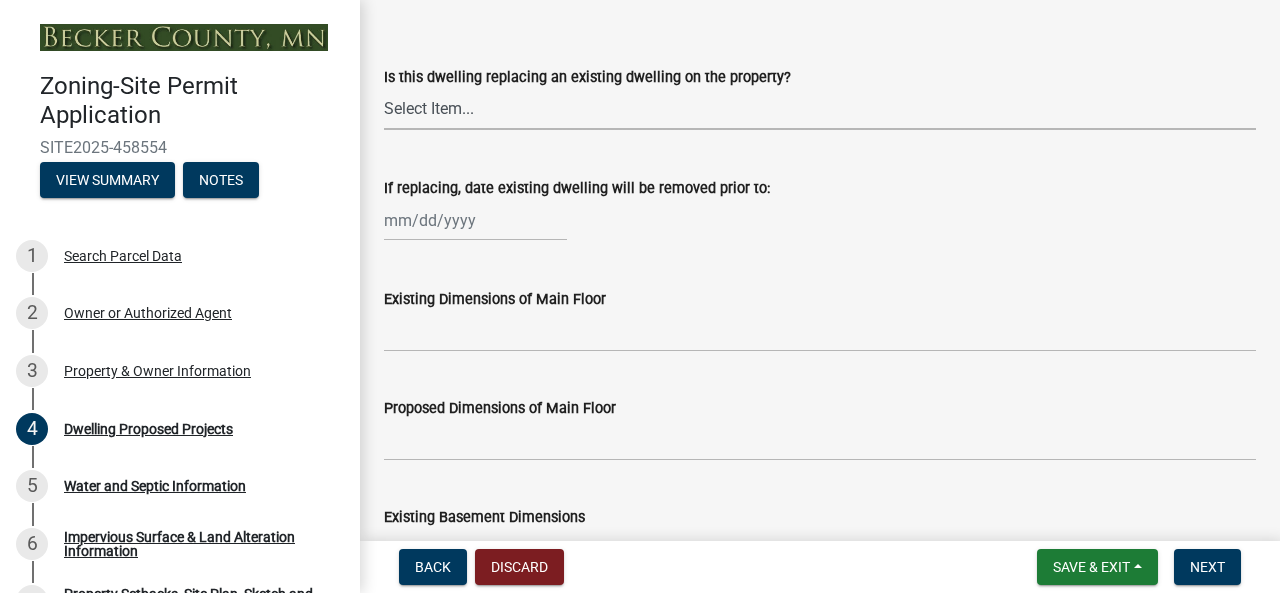 click on "Select Item...   N/A   Yes   No" at bounding box center [820, 109] 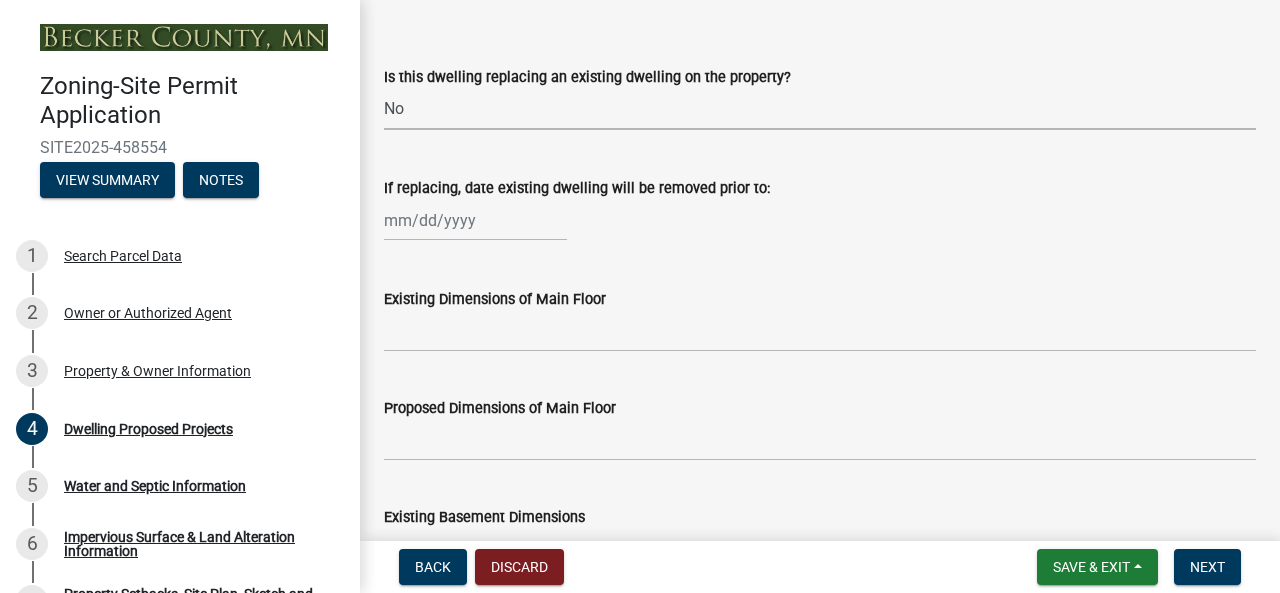 click on "Select Item...   N/A   Yes   No" at bounding box center (820, 109) 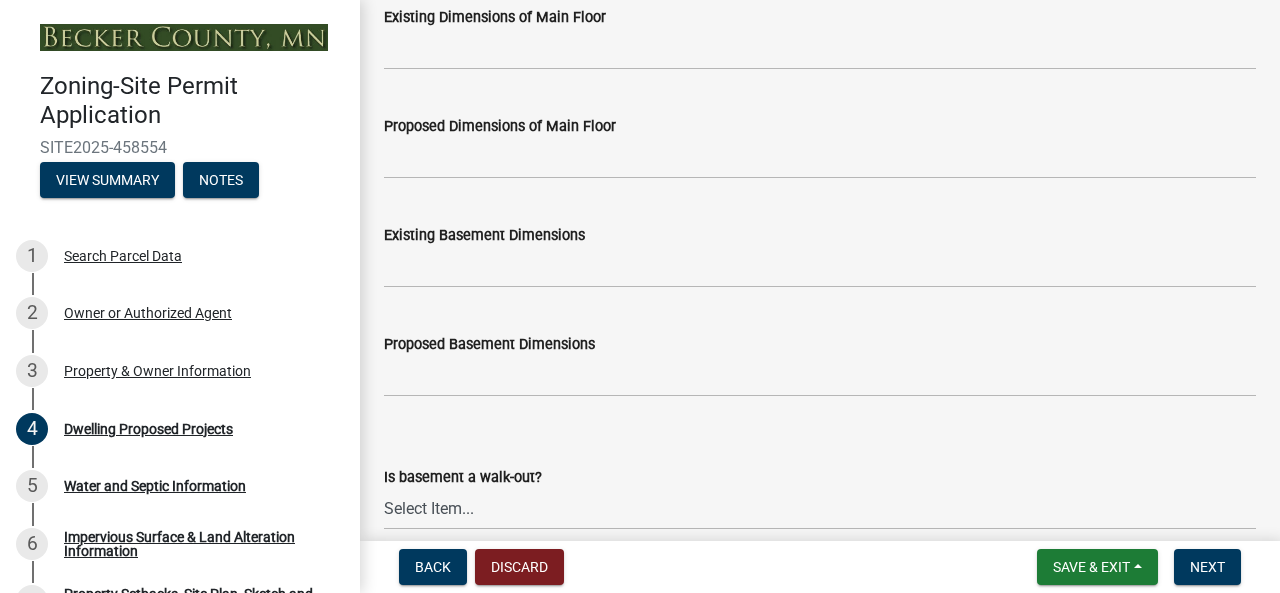 scroll, scrollTop: 1014, scrollLeft: 0, axis: vertical 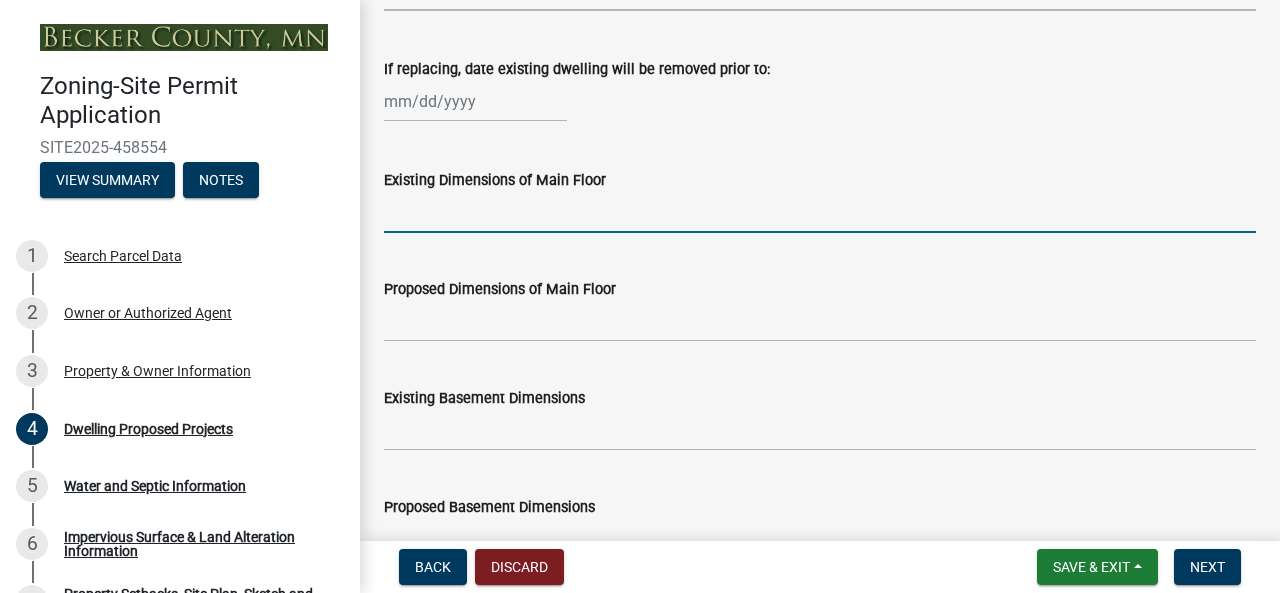 click on "Existing Dimensions of Main Floor" at bounding box center [820, 212] 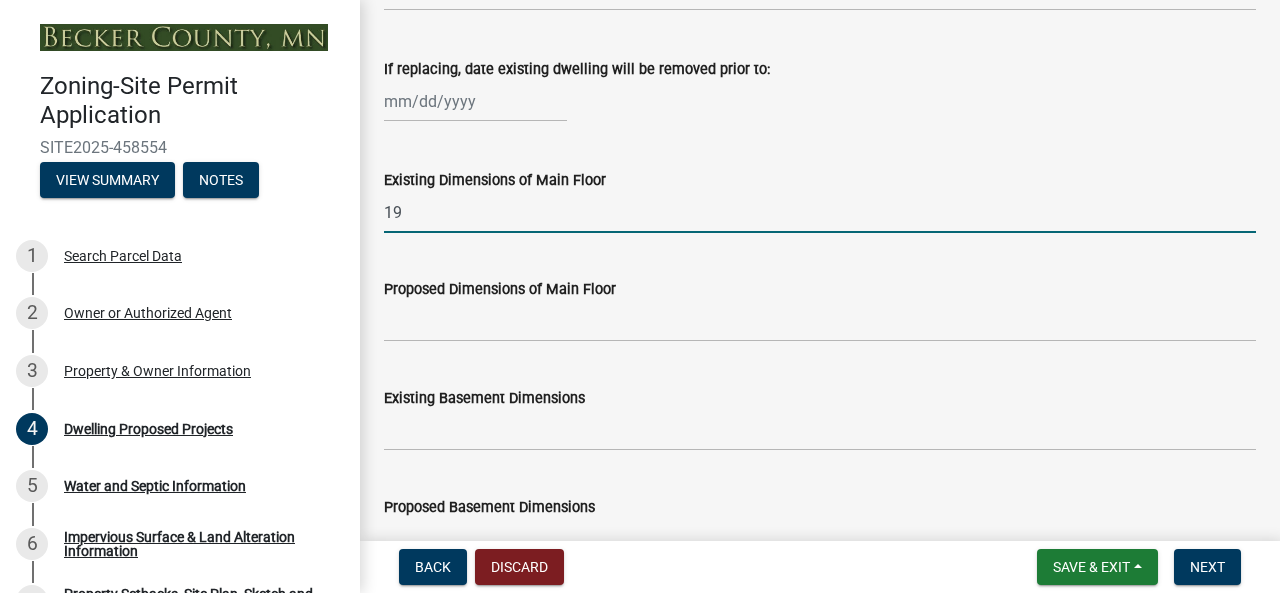 type on "1" 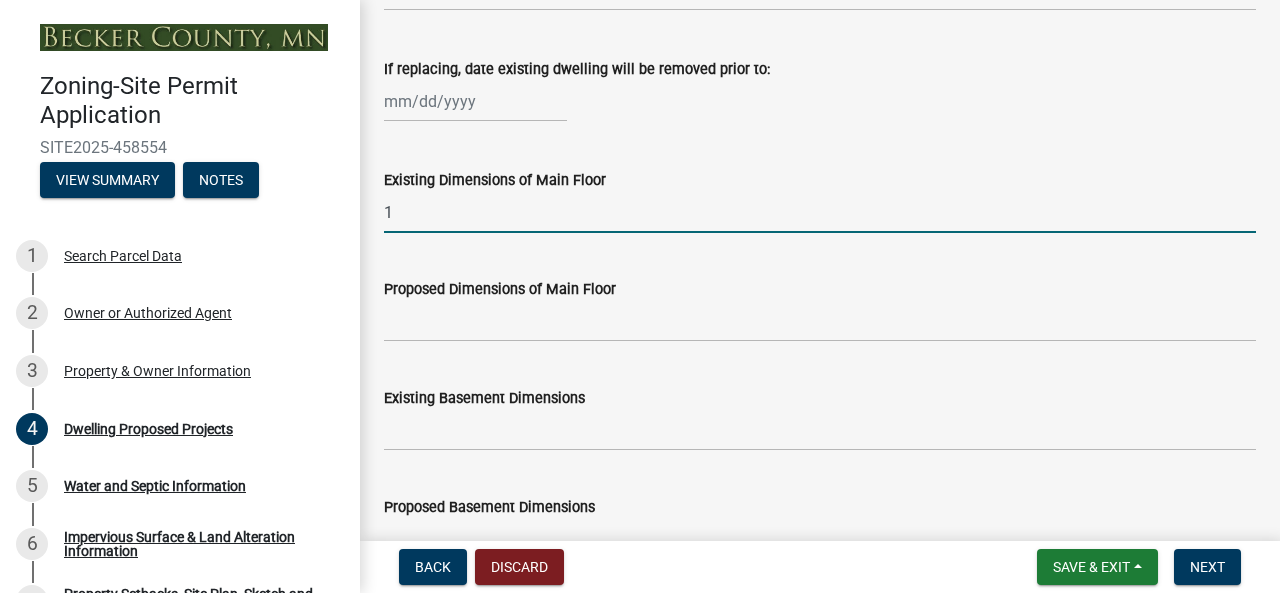 type 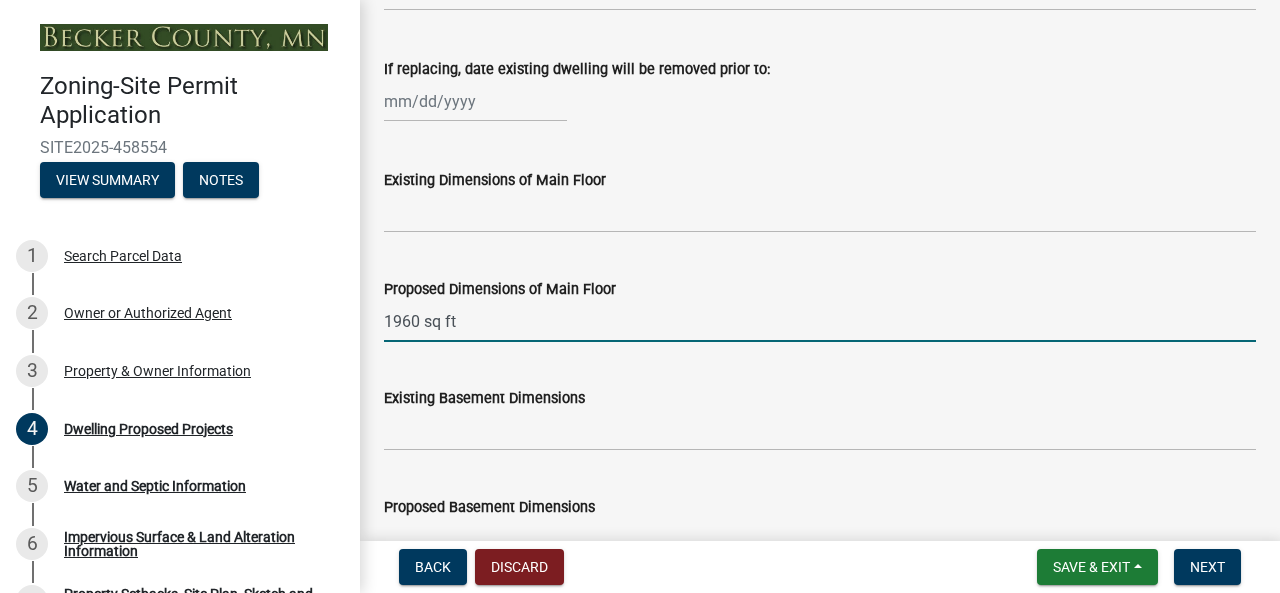 type on "1960 sq ft" 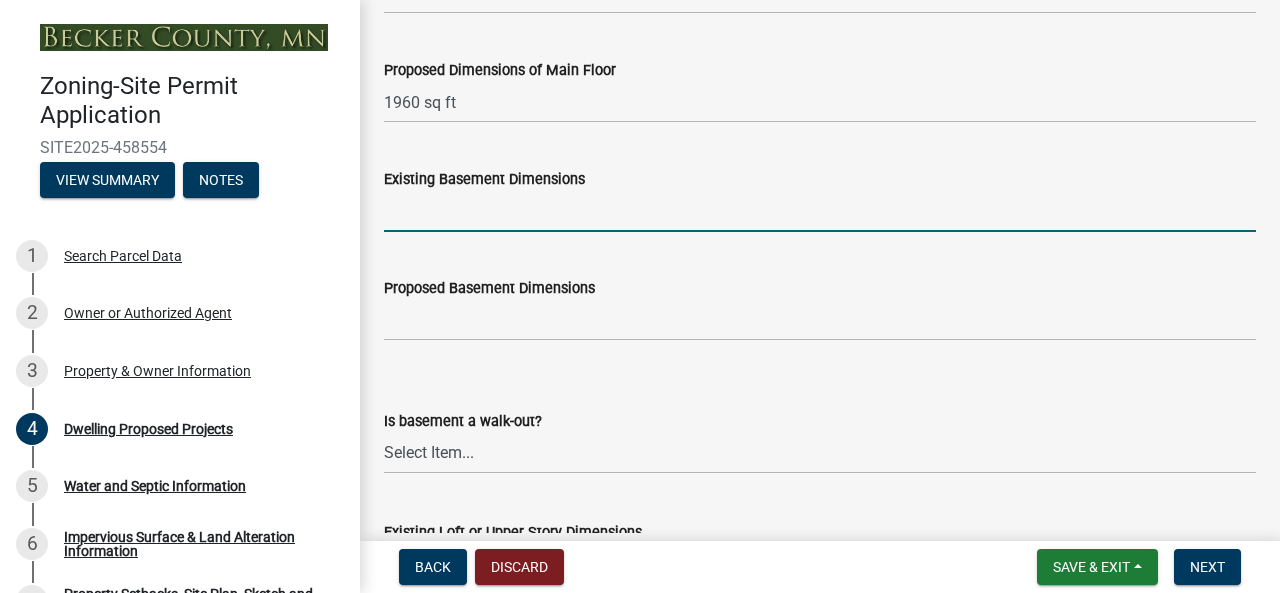 scroll, scrollTop: 1086, scrollLeft: 0, axis: vertical 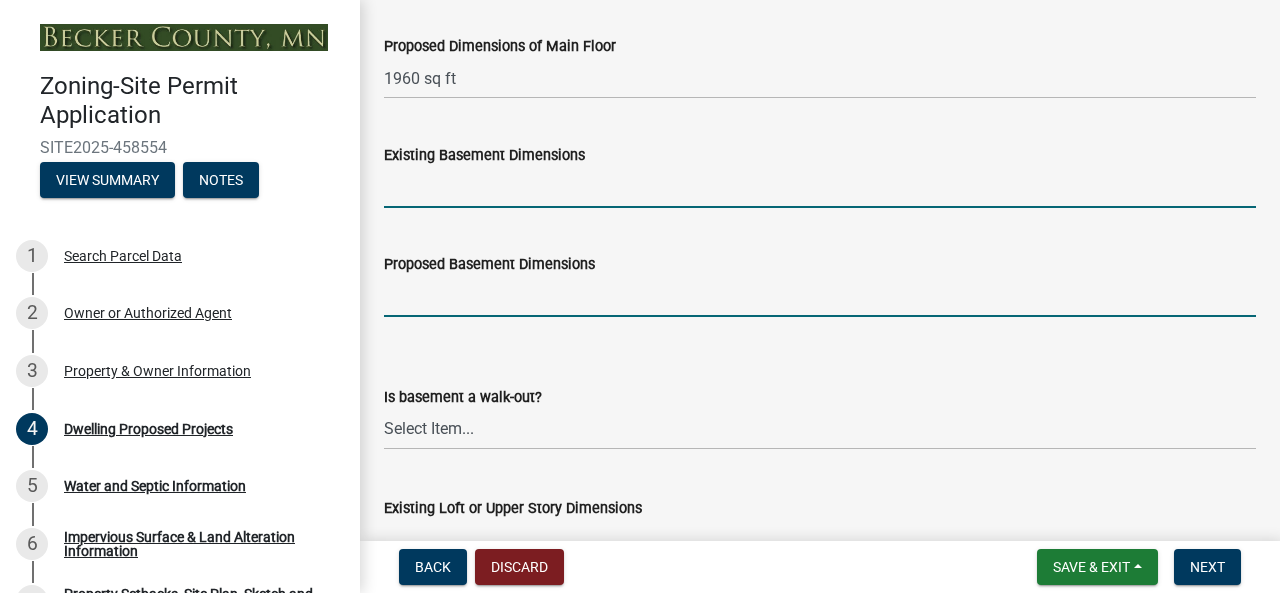 click on "Proposed Basement Dimensions" at bounding box center (820, 296) 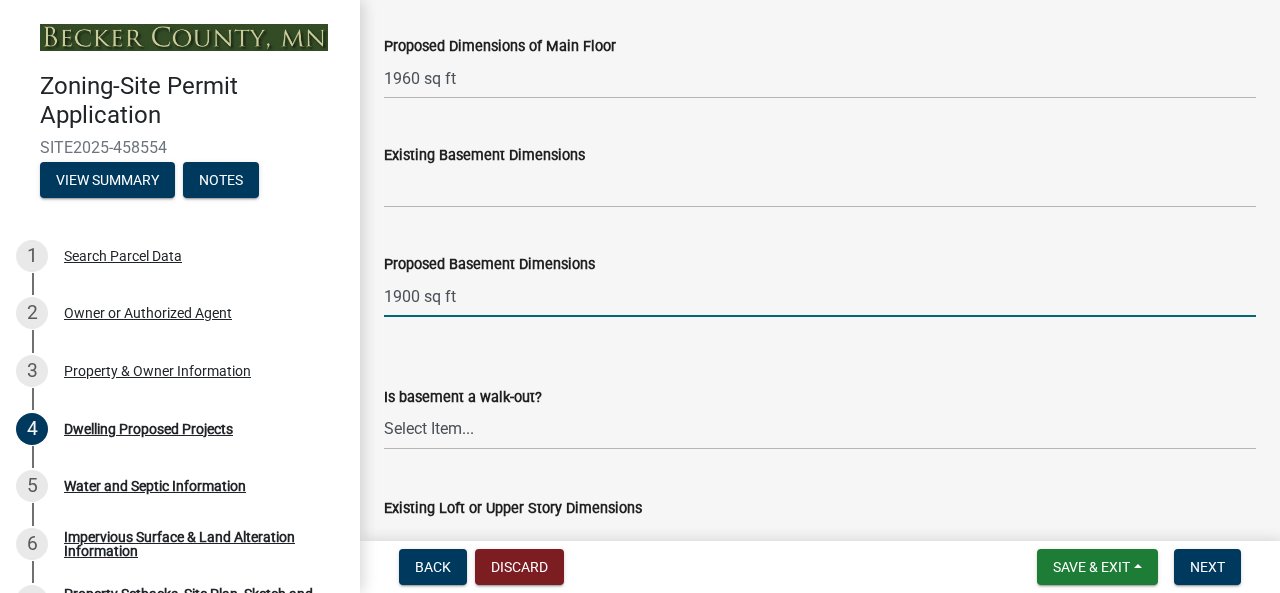 type on "1900 sq ft" 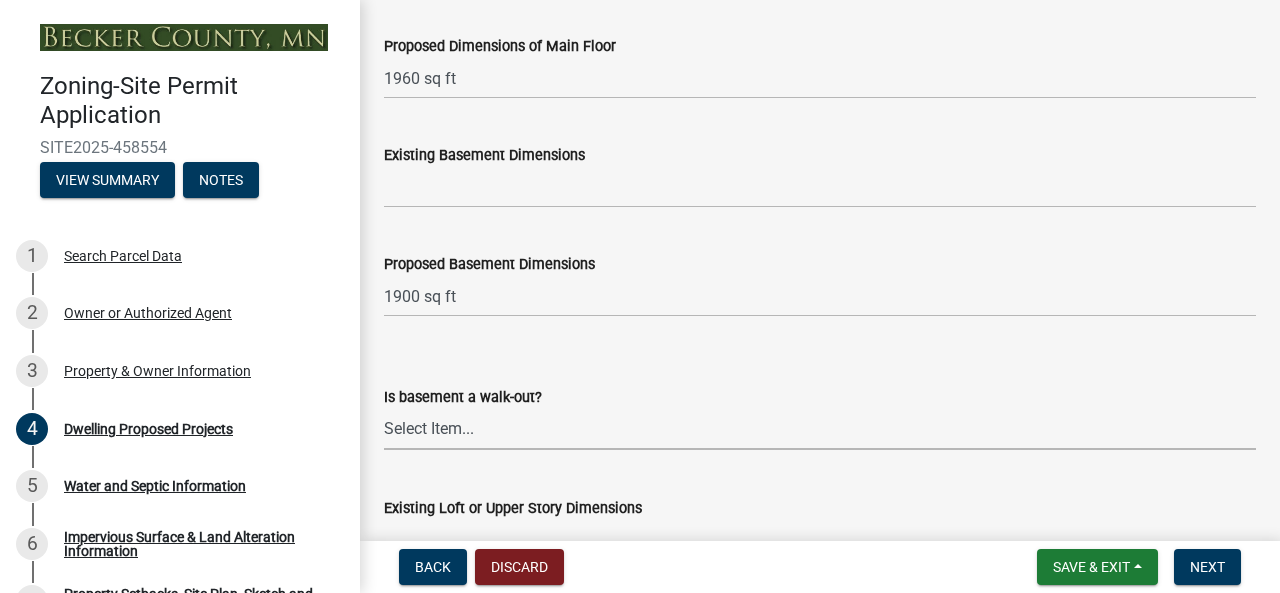 click on "Select Item...   Yes   No   N/A" at bounding box center (820, 429) 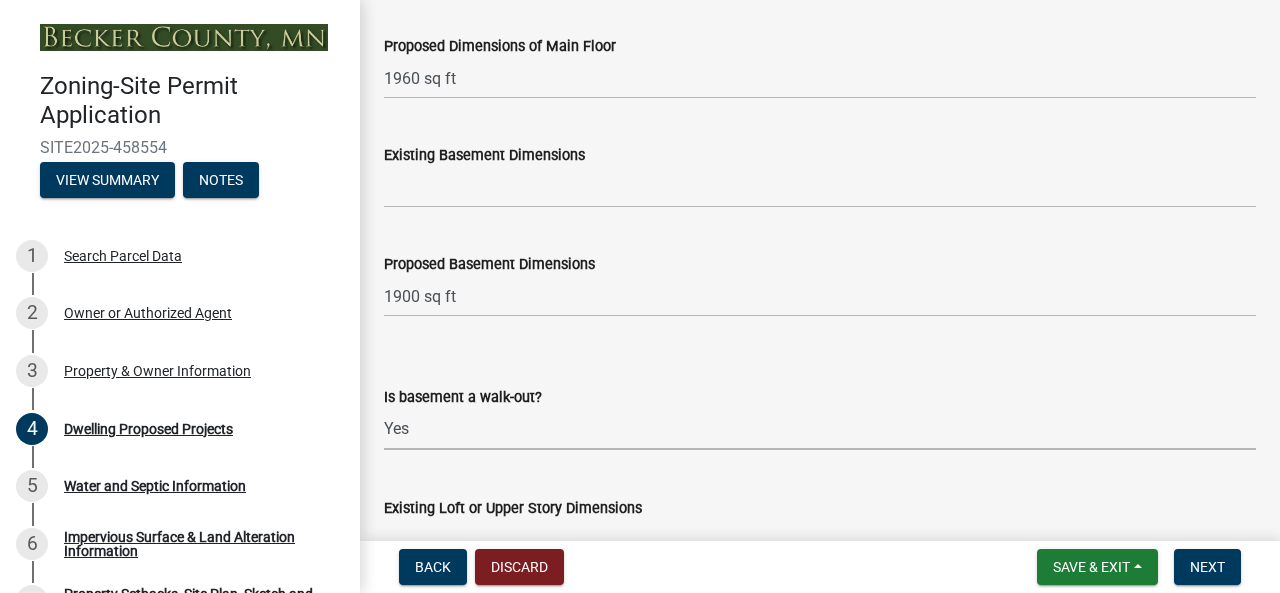 click on "Select Item...   Yes   No   N/A" at bounding box center (820, 429) 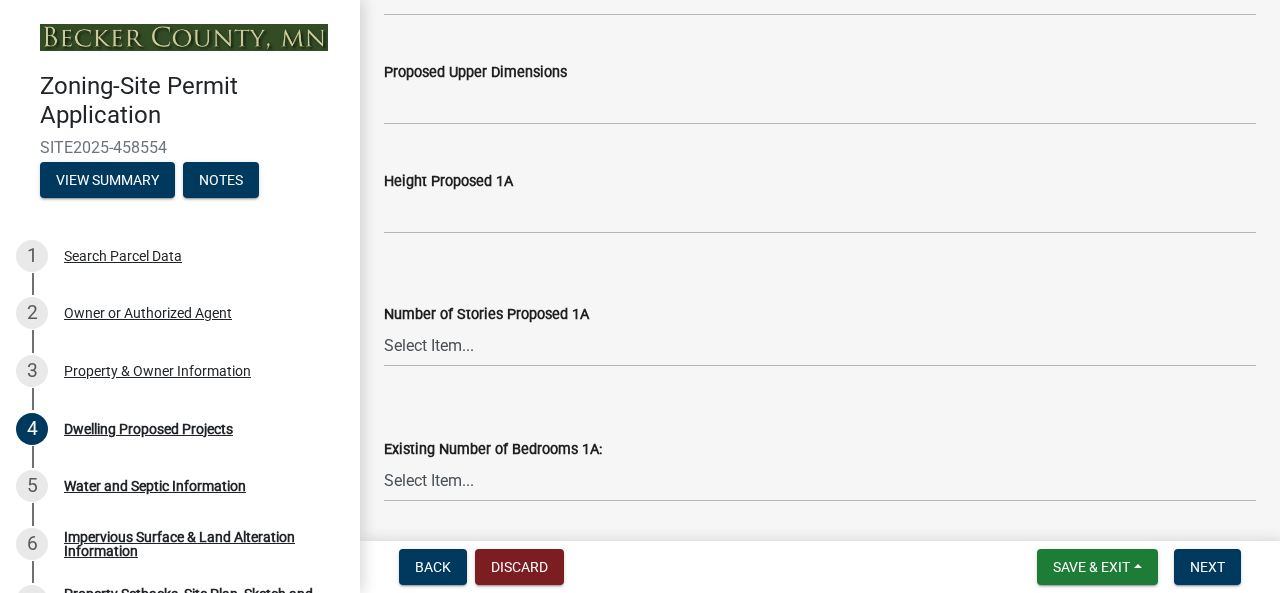 scroll, scrollTop: 1615, scrollLeft: 0, axis: vertical 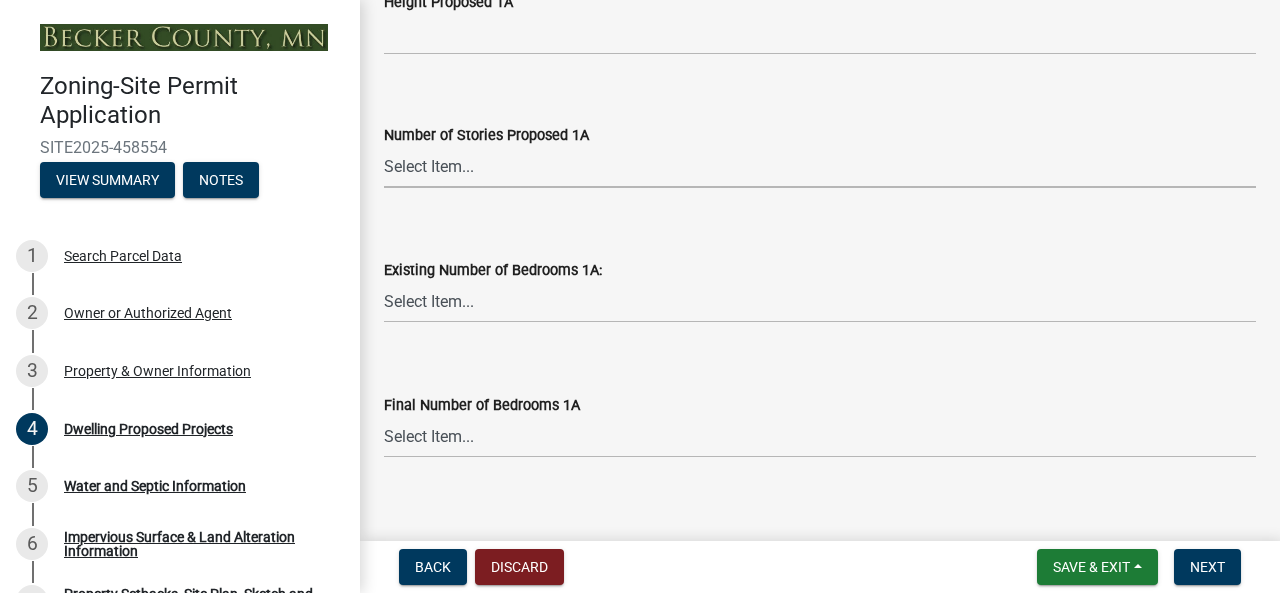 click on "Select Item...   N/A   1   1.25   1.5   1.75   2   2.25   2.5" at bounding box center [820, 167] 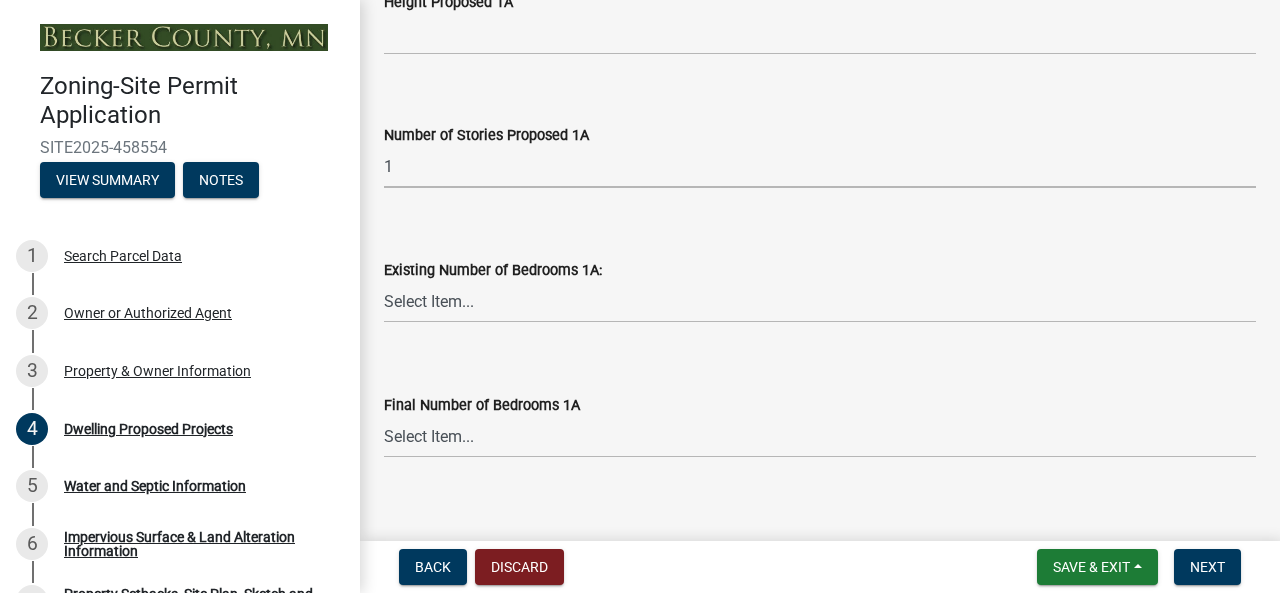click on "Select Item...   N/A   1   1.25   1.5   1.75   2   2.25   2.5" at bounding box center [820, 167] 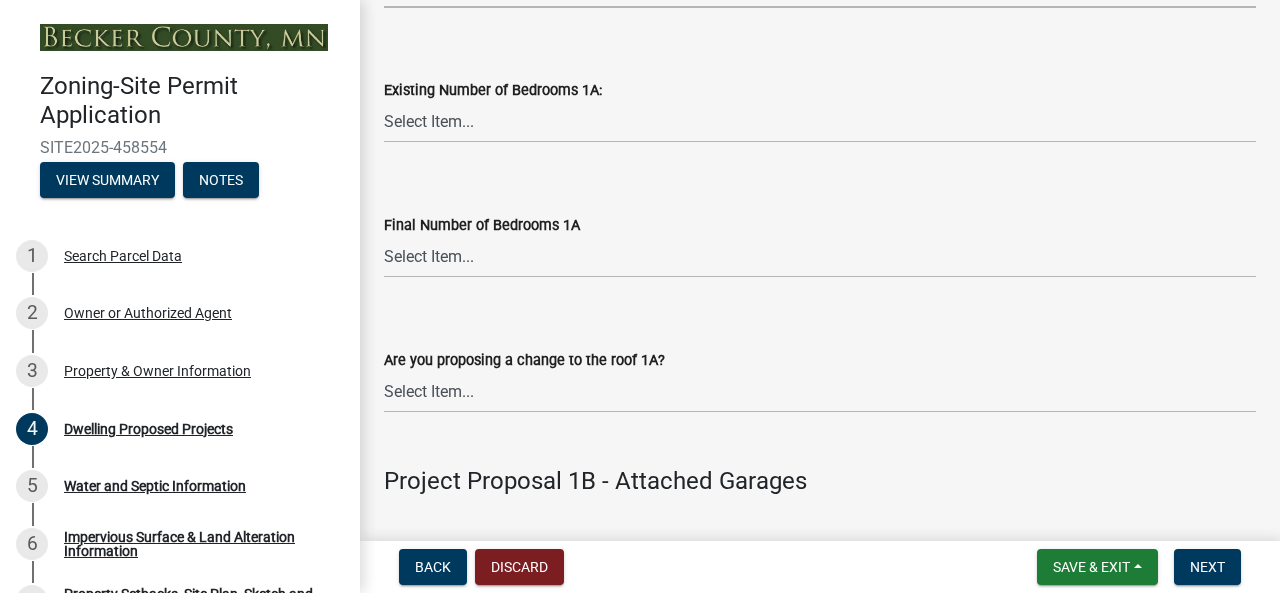 scroll, scrollTop: 2013, scrollLeft: 0, axis: vertical 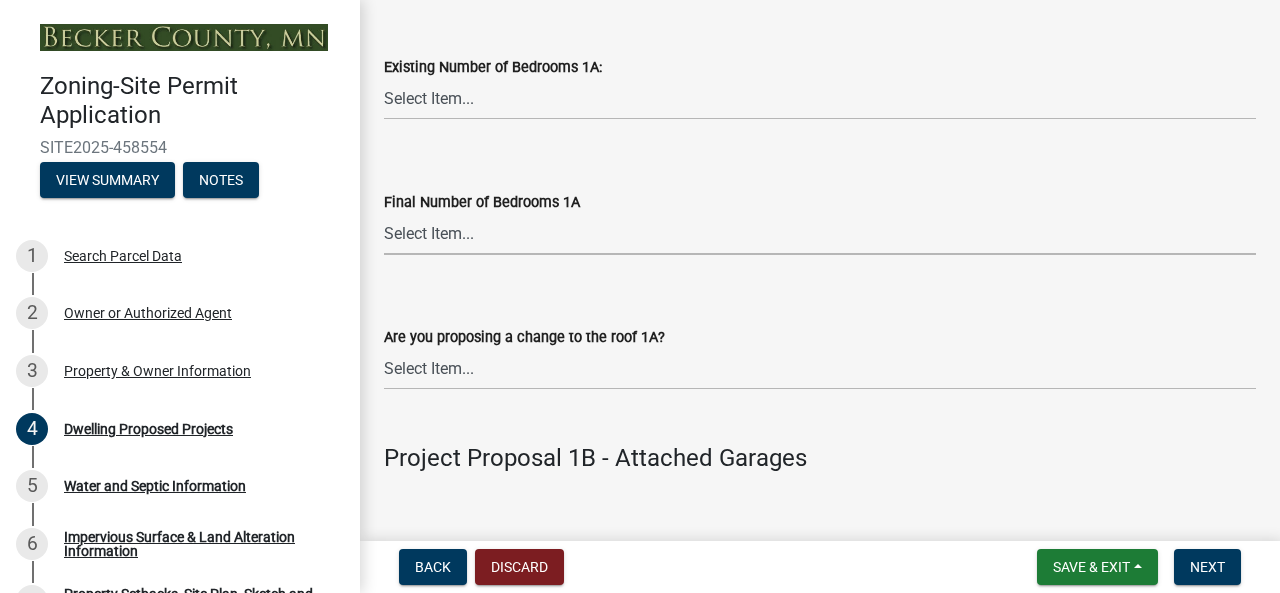 click on "Select Item...   0   1   2   3   4   5   6   7   8" at bounding box center (820, 234) 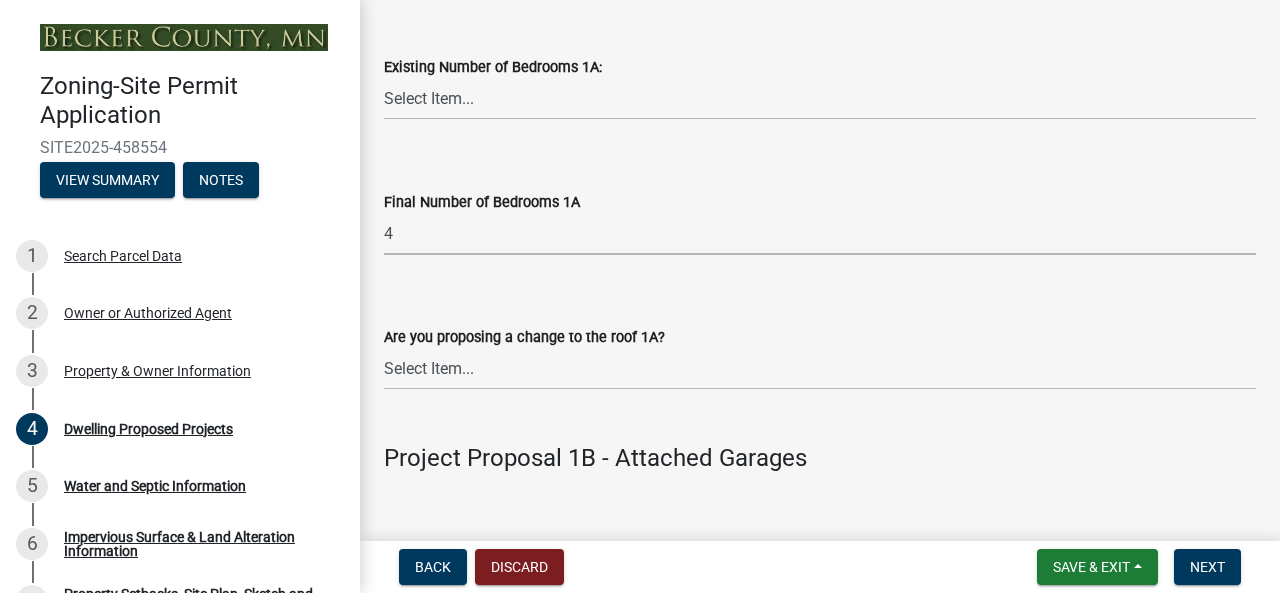 click on "Select Item...   0   1   2   3   4   5   6   7   8" at bounding box center [820, 234] 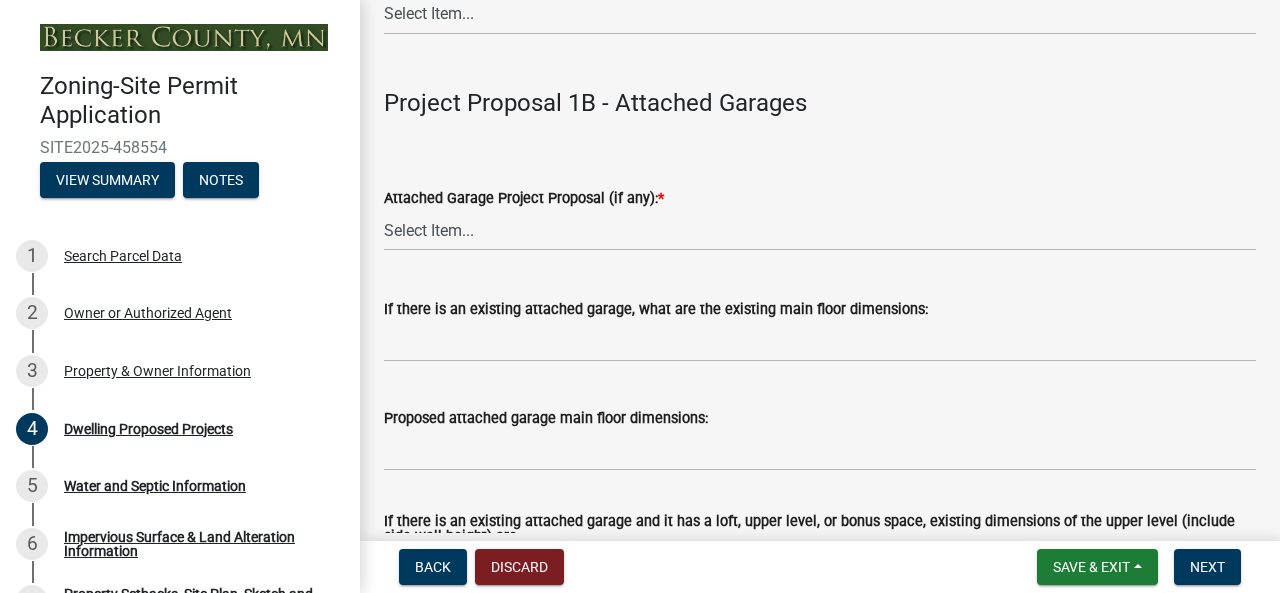 scroll, scrollTop: 2407, scrollLeft: 0, axis: vertical 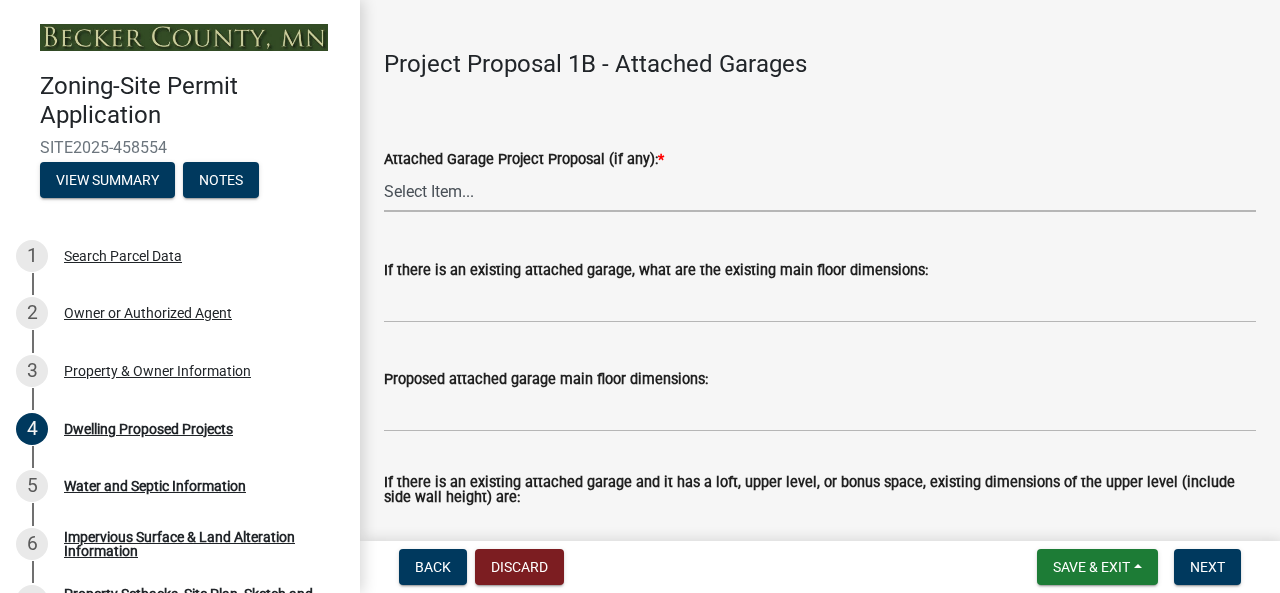 click on "Select Item...   N/A   New Attached Garage   Addition to Attached Garage" at bounding box center [820, 191] 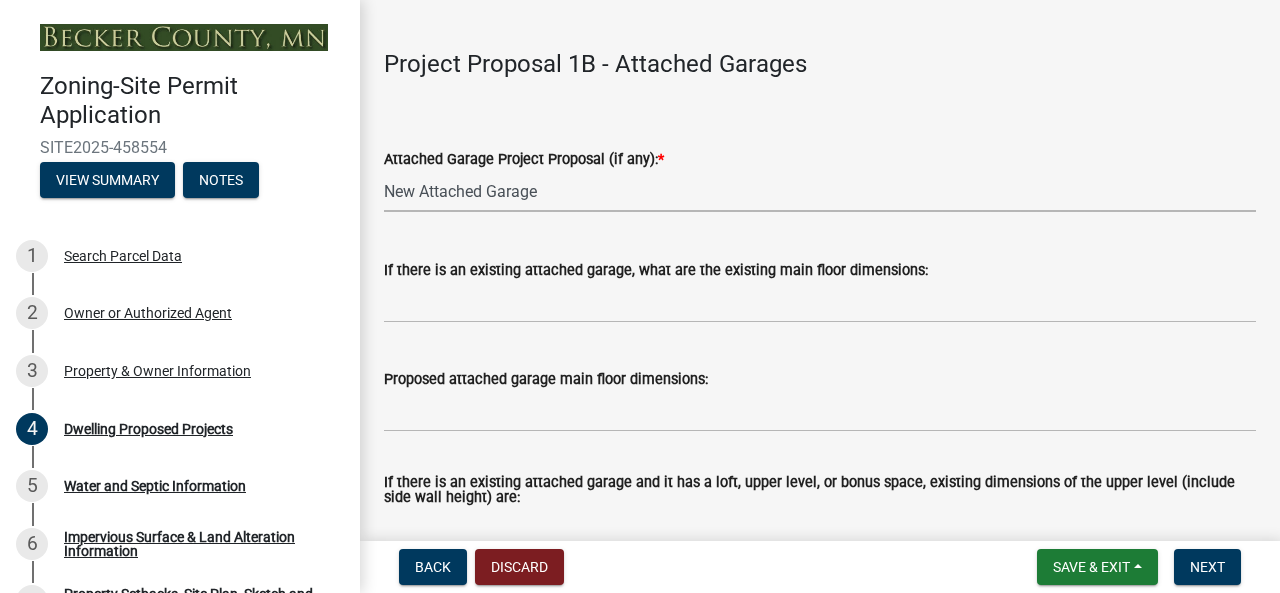 click on "Select Item...   N/A   New Attached Garage   Addition to Attached Garage" at bounding box center (820, 191) 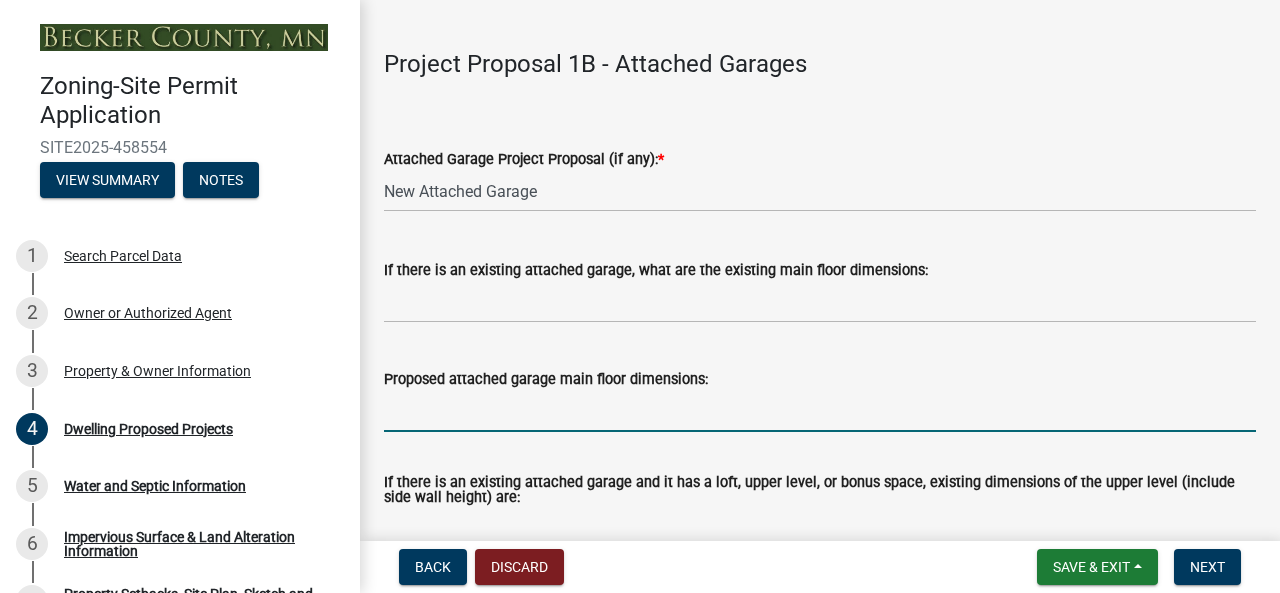 click on "Proposed attached garage main floor dimensions:" at bounding box center [820, 411] 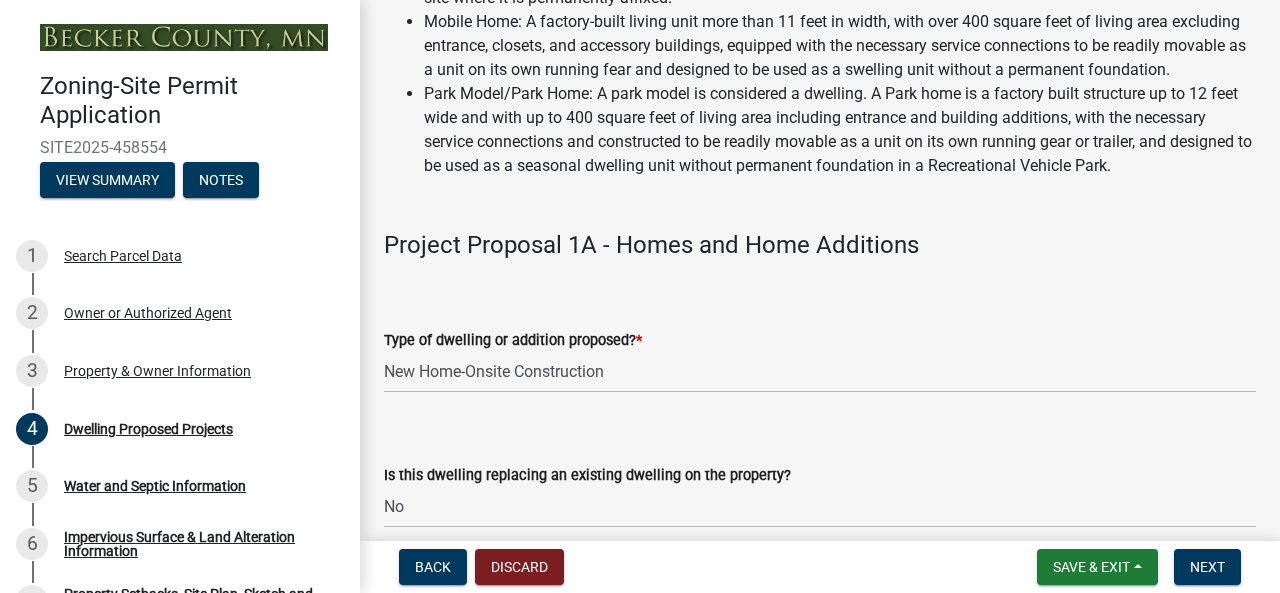 scroll, scrollTop: 350, scrollLeft: 0, axis: vertical 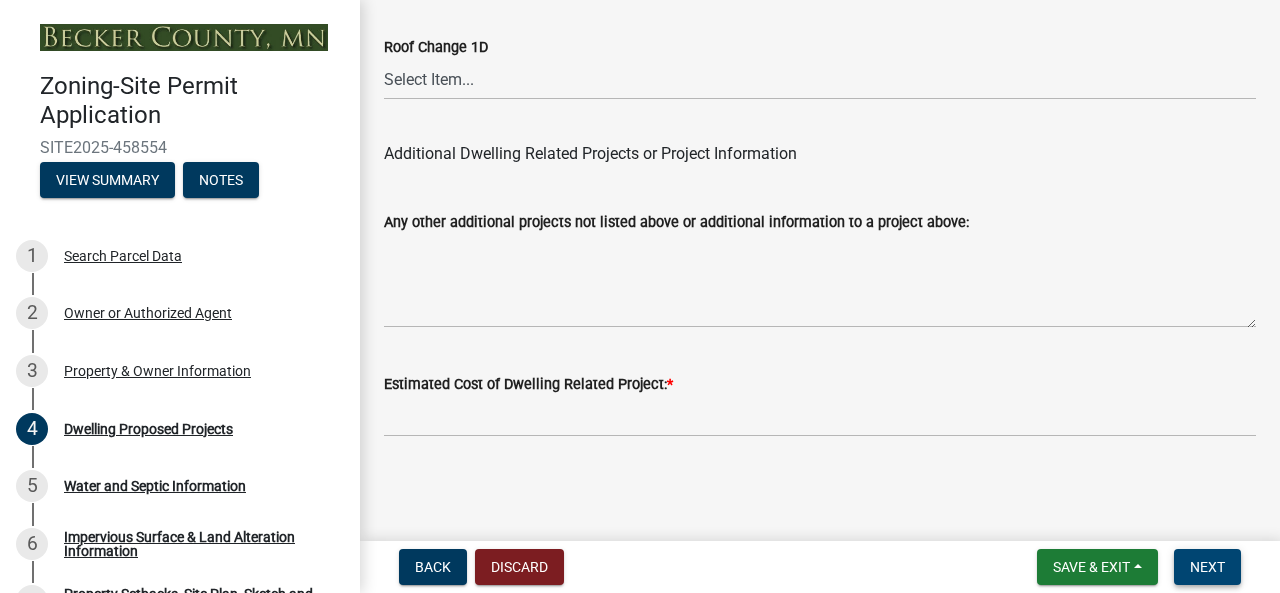 type on "930 sq ft" 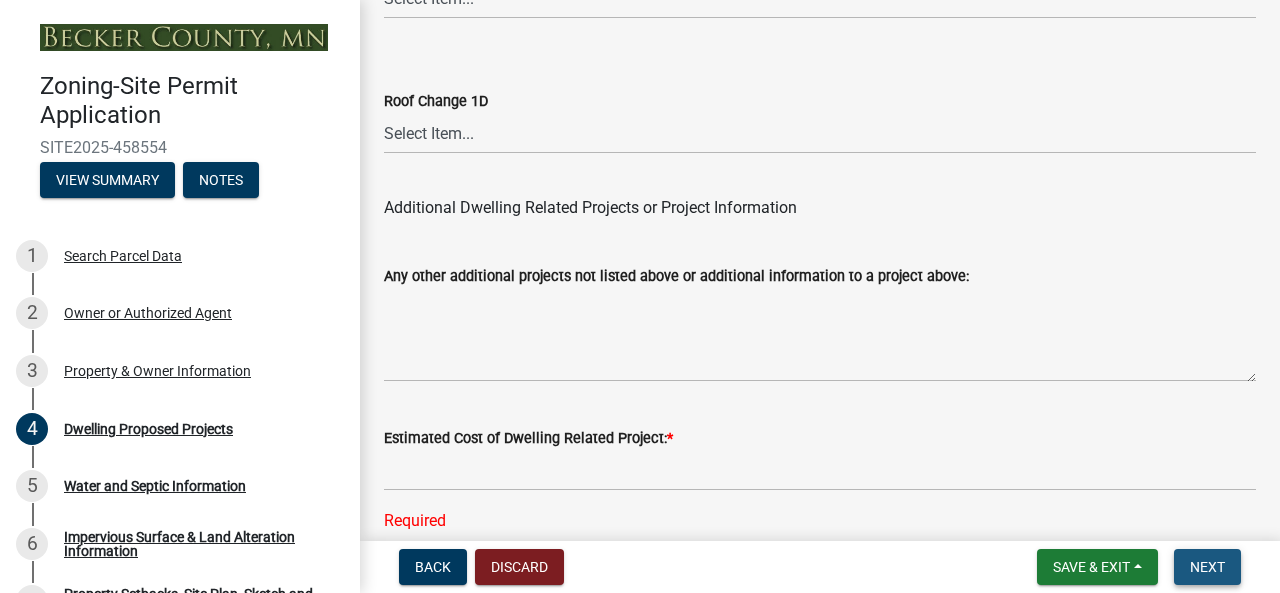 scroll, scrollTop: 5484, scrollLeft: 0, axis: vertical 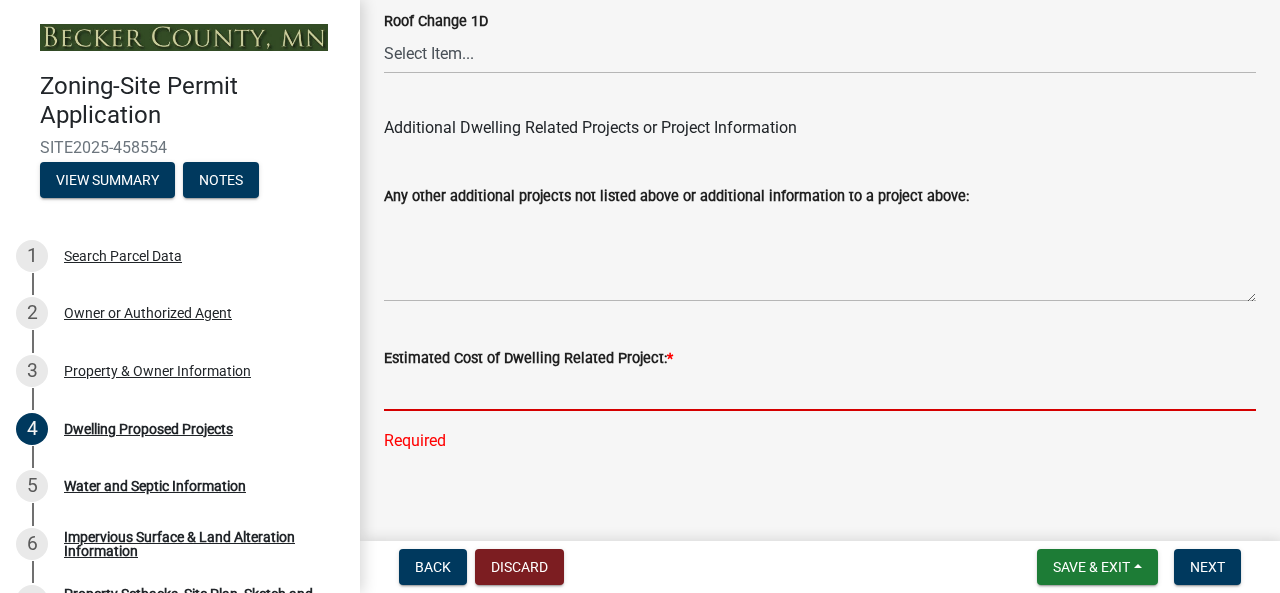 click 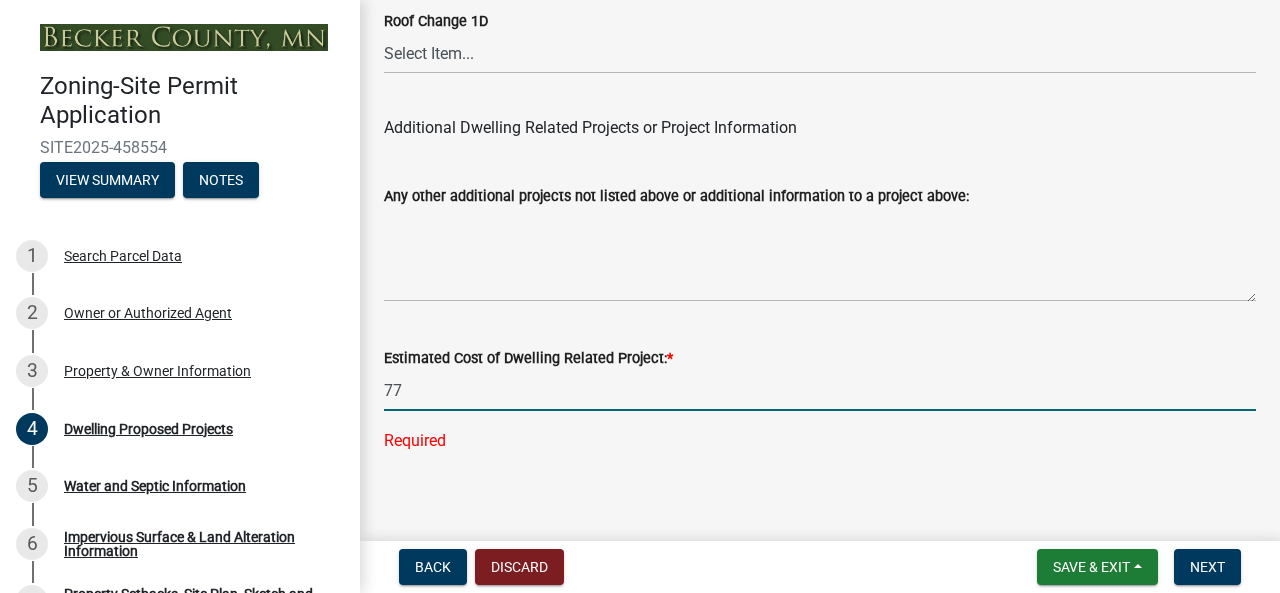 type on "7" 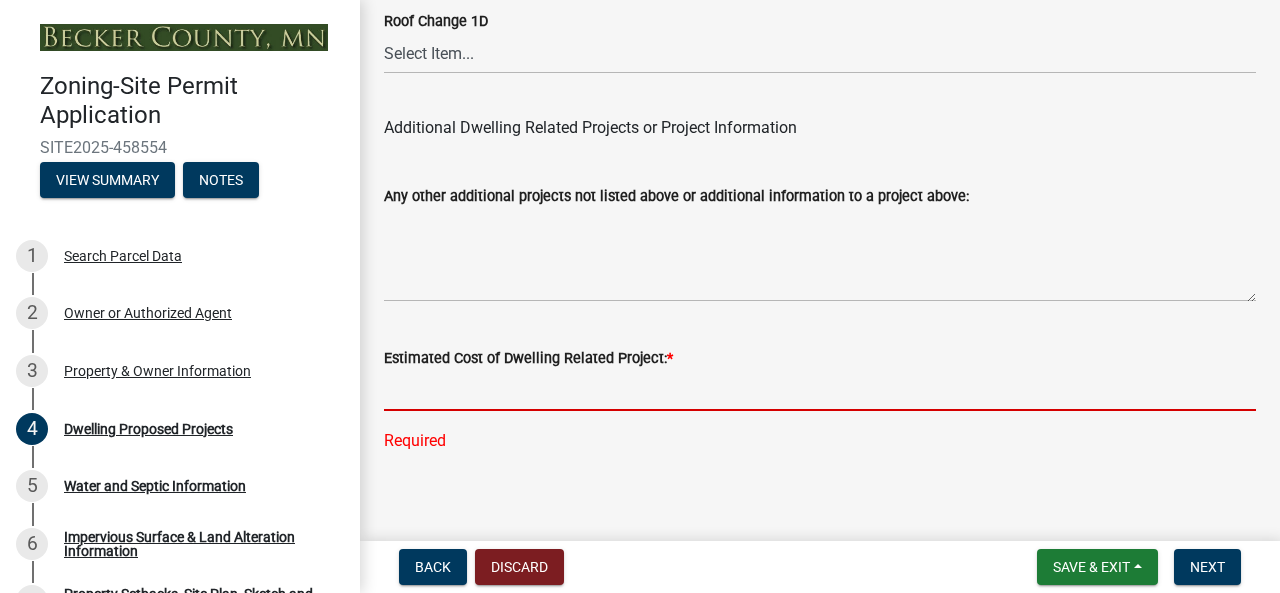 type on "5" 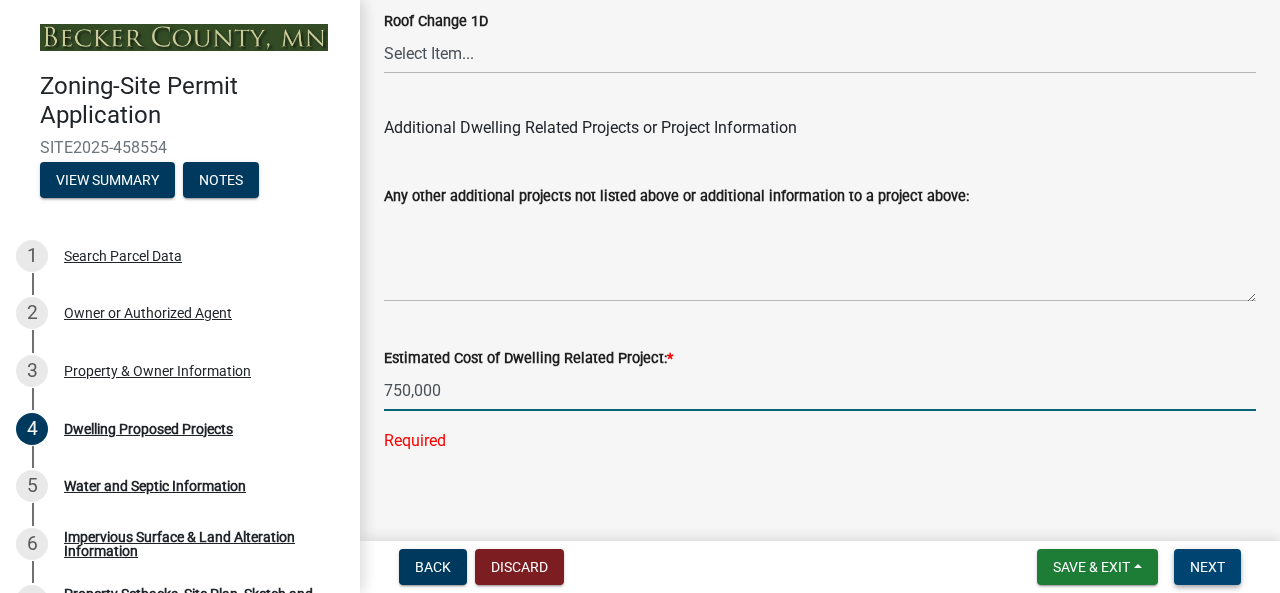 type on "750000" 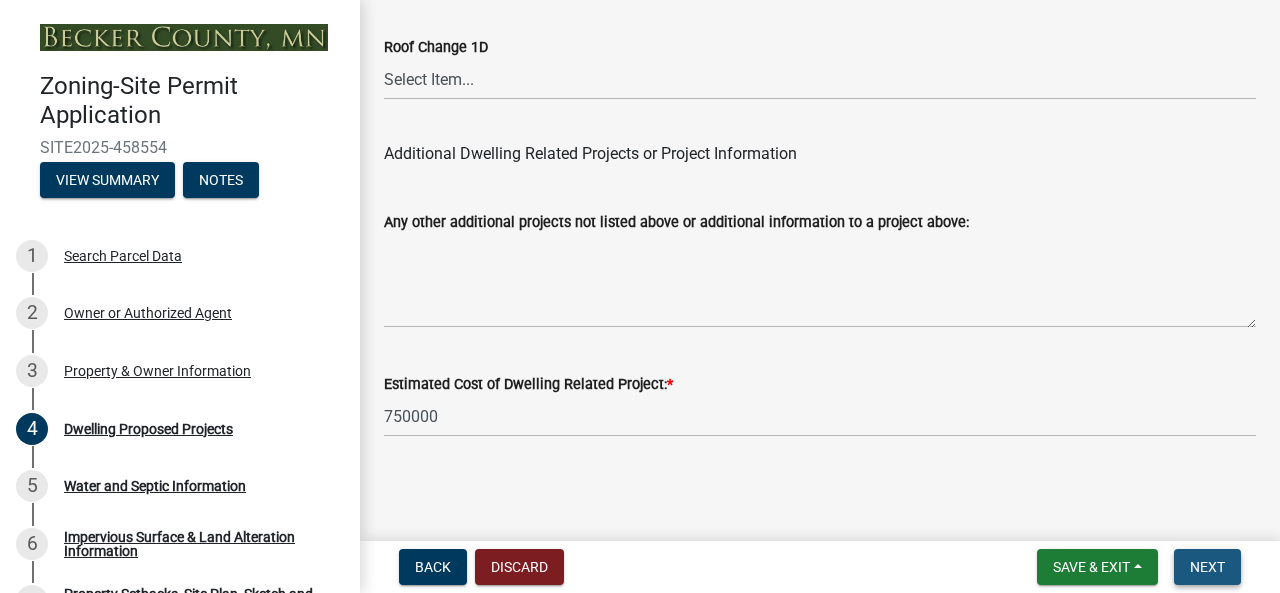 click on "Next" at bounding box center (1207, 567) 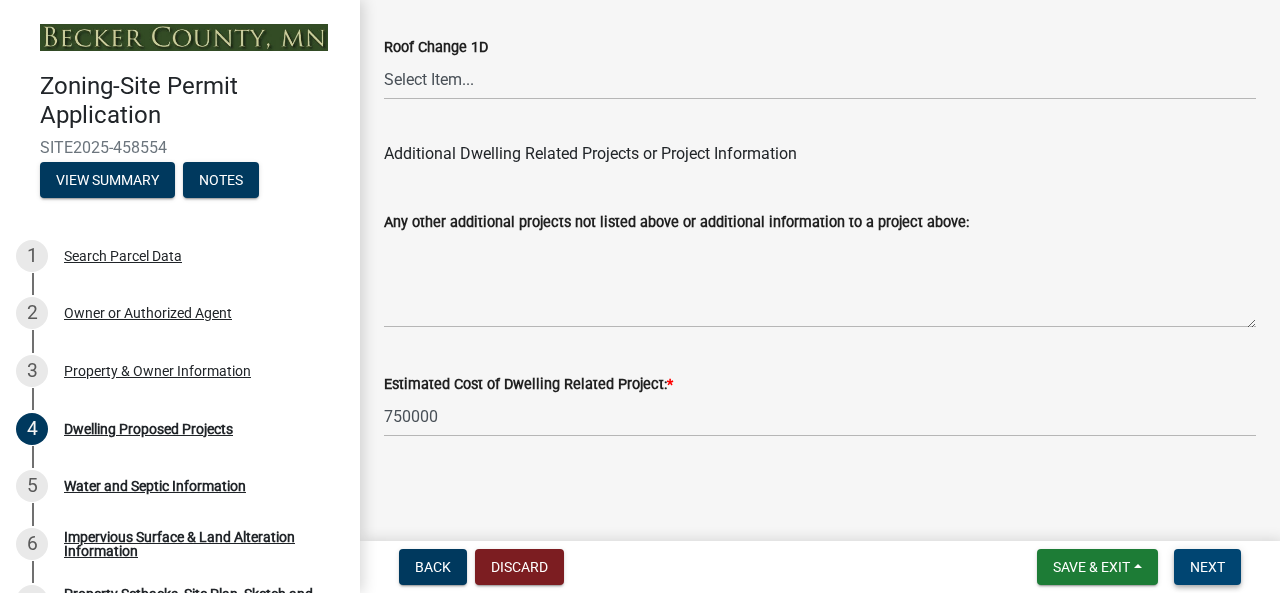 click on "Next" at bounding box center (1207, 567) 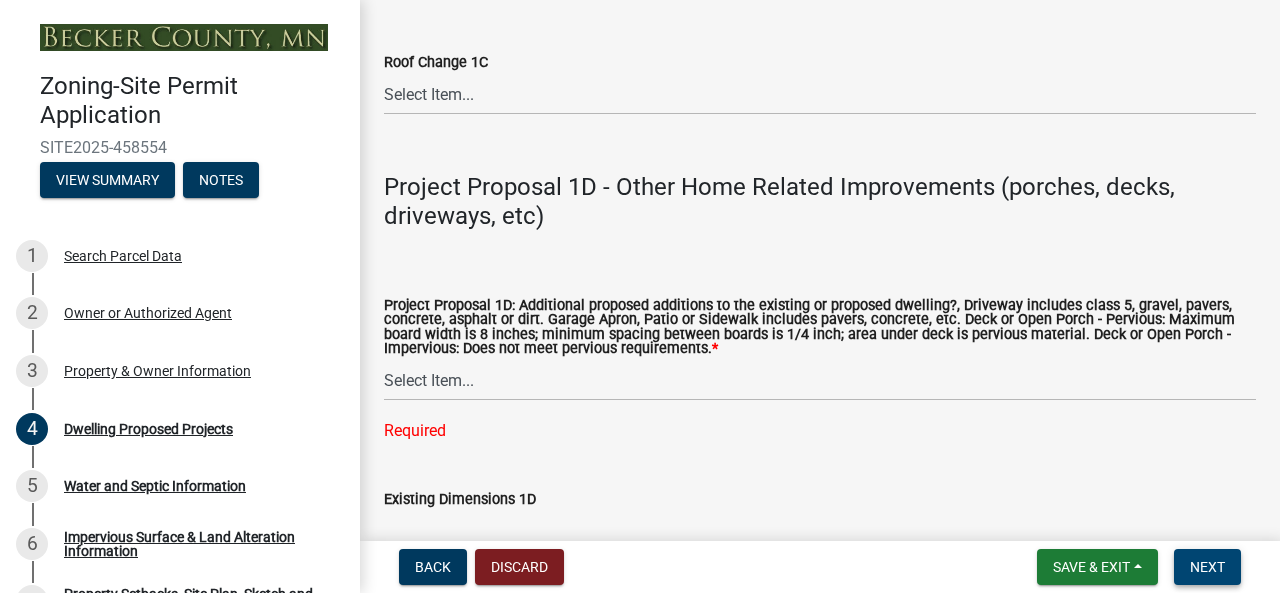 scroll, scrollTop: 4584, scrollLeft: 0, axis: vertical 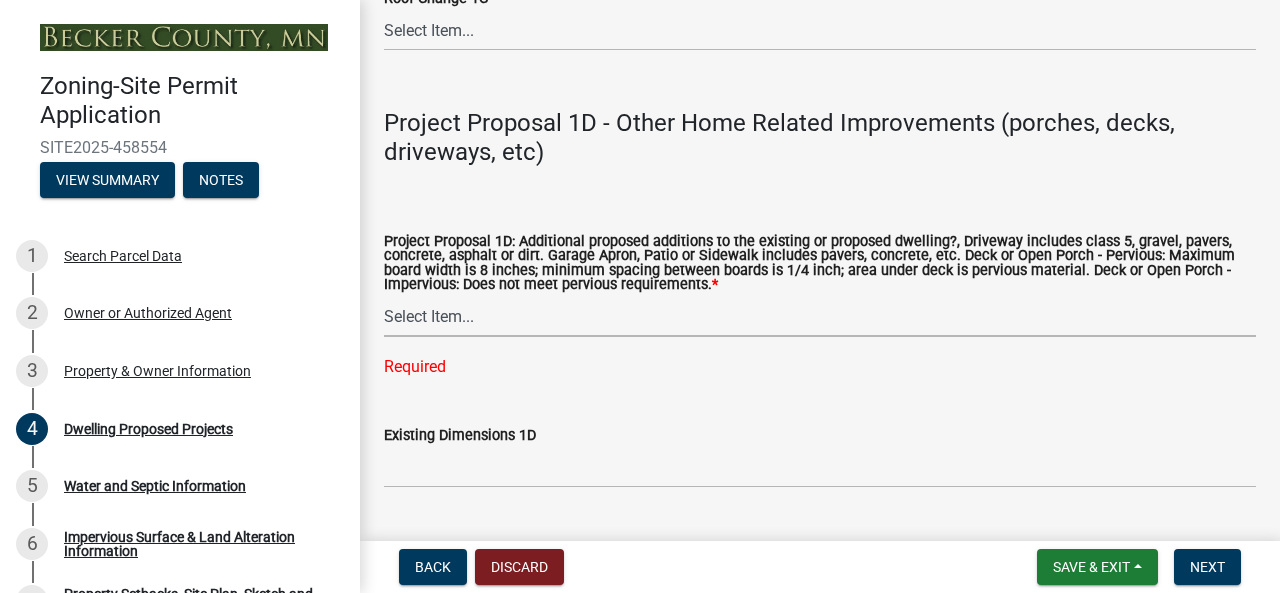 click on "Select Item...   N/A   Driveway   Garage Apron   Home Patio   Sidewalk   Deck - Pervious   Deck - Impervious   Open Porch - Pervious   Open Porch - Impervious   Screened Deck   Screened Porch   Sunroom   3 Season Porch   Other" at bounding box center [820, 316] 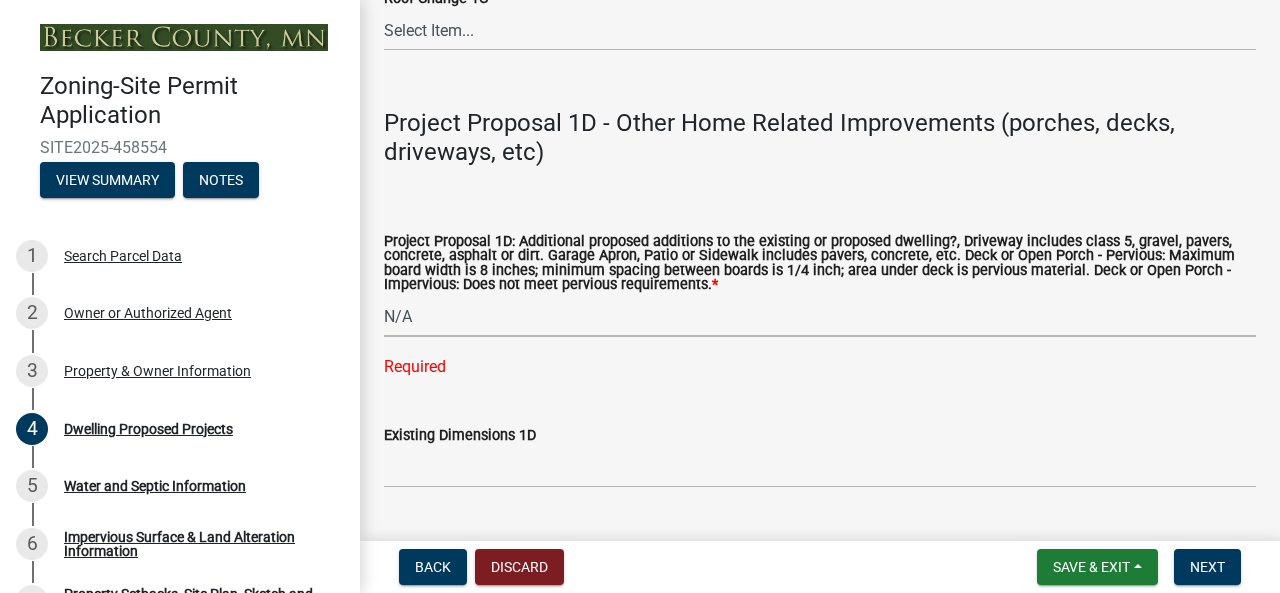 click on "Select Item...   N/A   Driveway   Garage Apron   Home Patio   Sidewalk   Deck - Pervious   Deck - Impervious   Open Porch - Pervious   Open Porch - Impervious   Screened Deck   Screened Porch   Sunroom   3 Season Porch   Other" at bounding box center [820, 316] 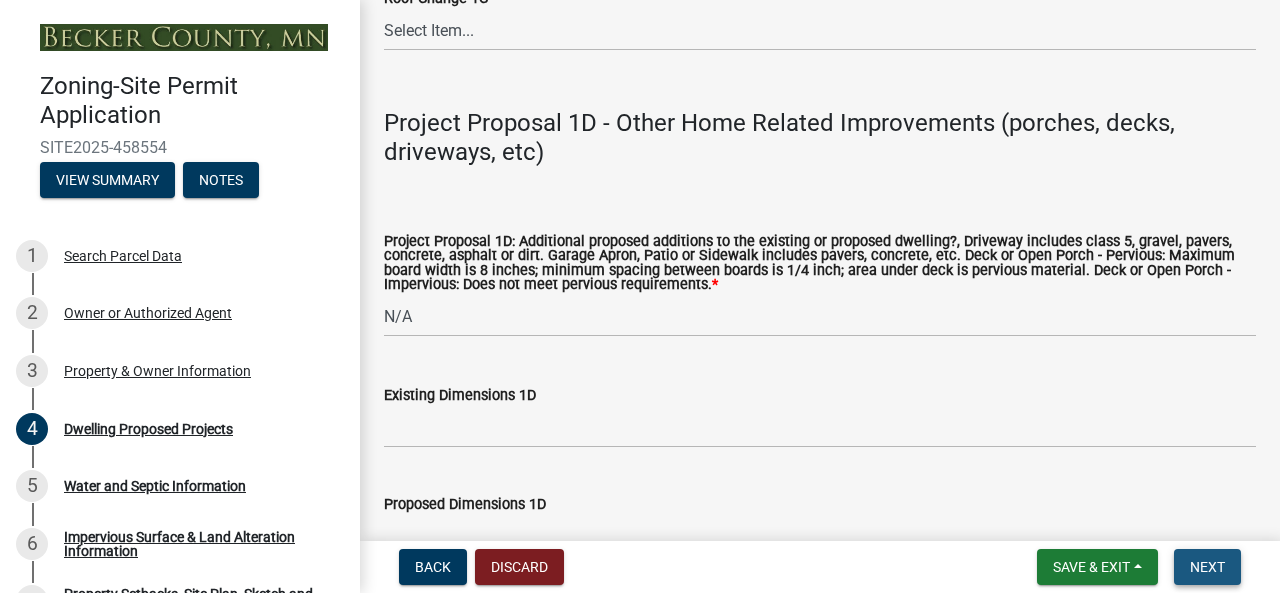 click on "Next" at bounding box center [1207, 567] 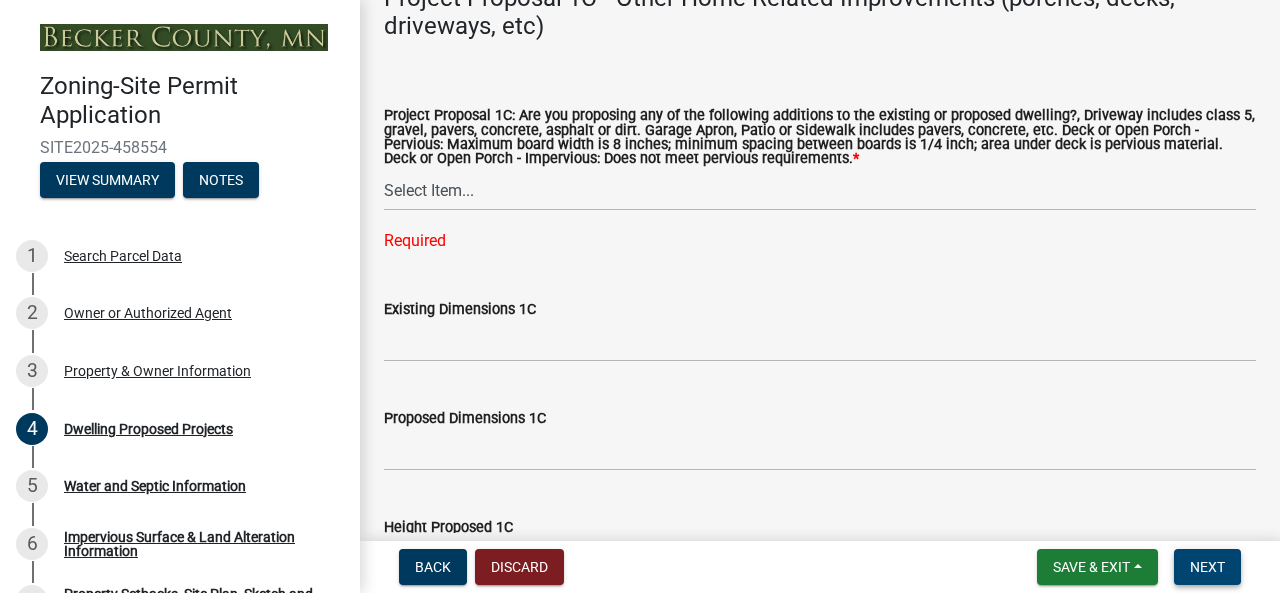 scroll, scrollTop: 3746, scrollLeft: 0, axis: vertical 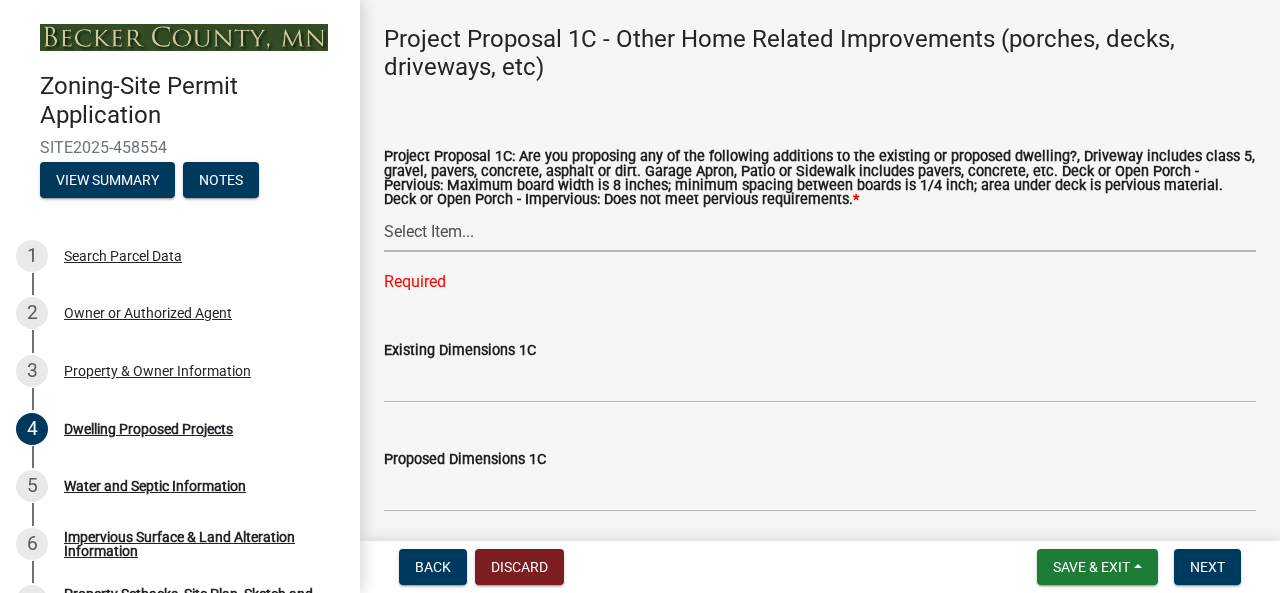click on "Select Item...   N/A   Driveway   Garage Apron   Home Patio   Sidewalk   Deck - Pervious   Deck- Impervious   Open Porch - Pervious   Open Porch - Impervious   Screened Deck   Screened Porch   Sunroom   3 Season Porch   Other" at bounding box center [820, 231] 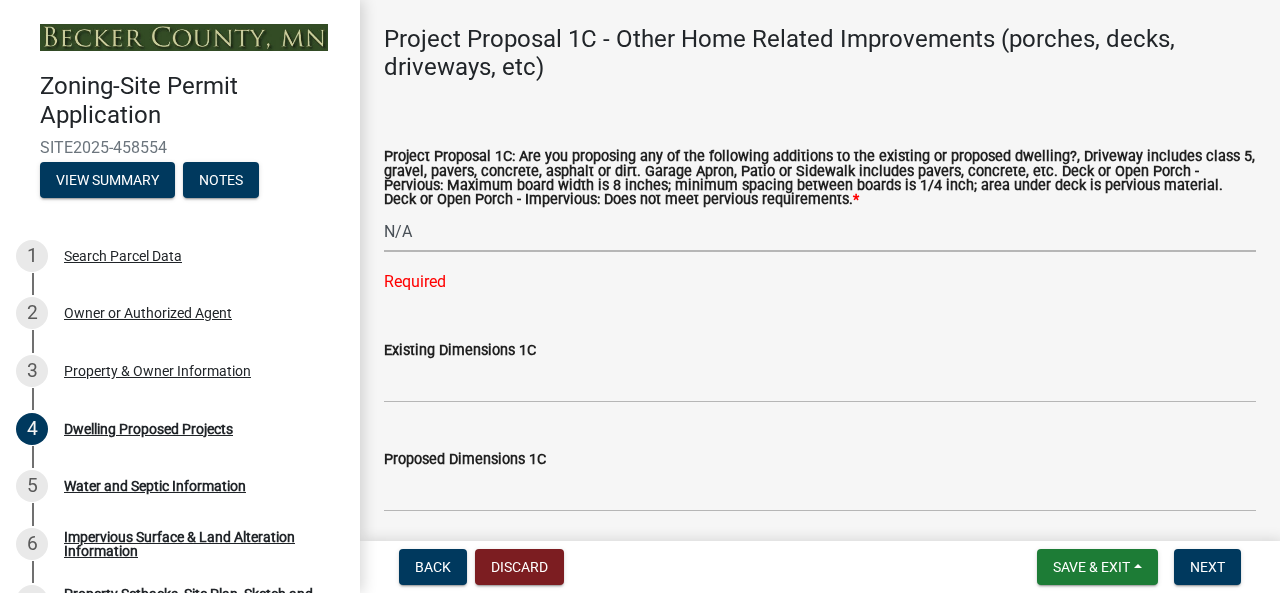 click on "Select Item...   N/A   Driveway   Garage Apron   Home Patio   Sidewalk   Deck - Pervious   Deck- Impervious   Open Porch - Pervious   Open Porch - Impervious   Screened Deck   Screened Porch   Sunroom   3 Season Porch   Other" at bounding box center [820, 231] 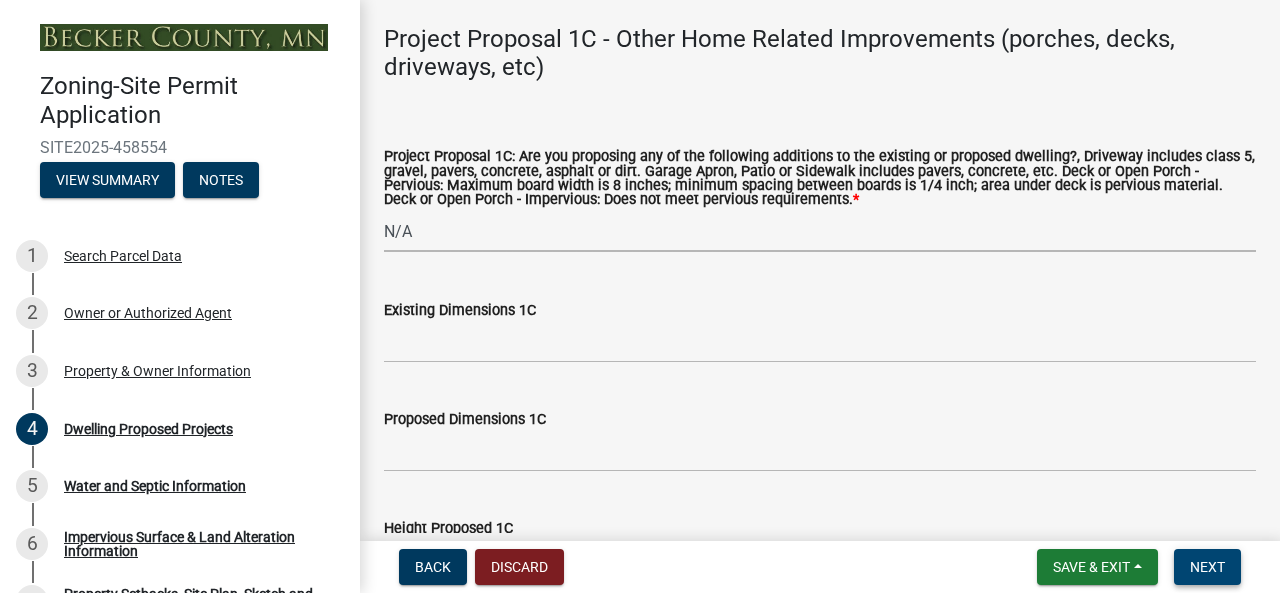 click on "Next" at bounding box center [1207, 567] 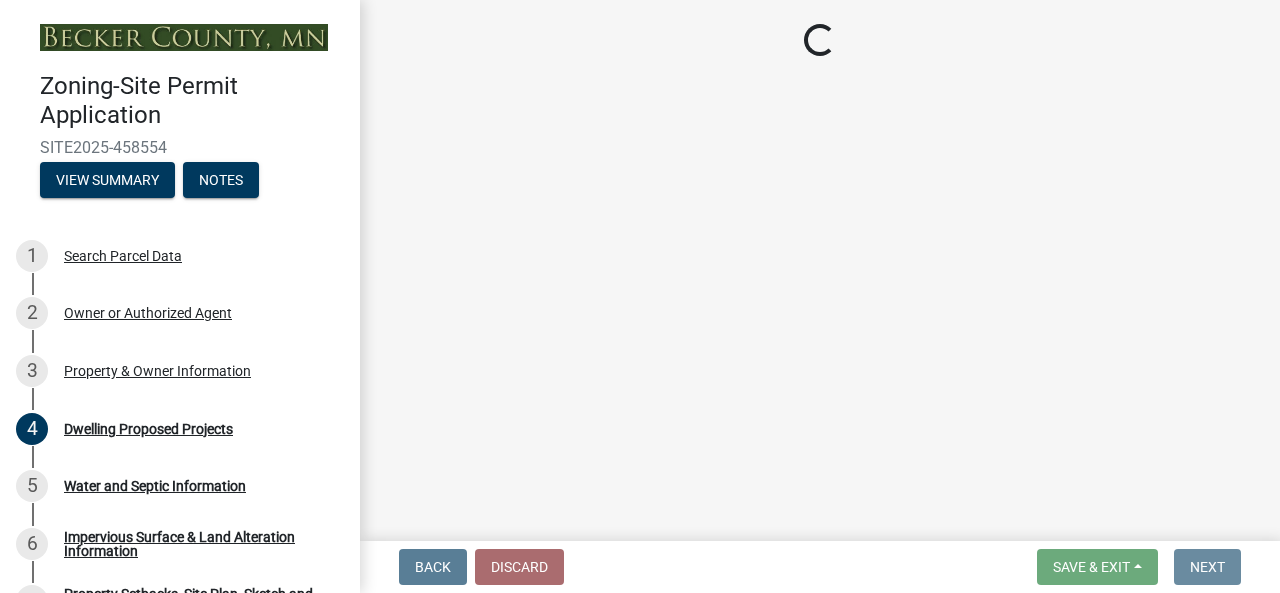 scroll, scrollTop: 0, scrollLeft: 0, axis: both 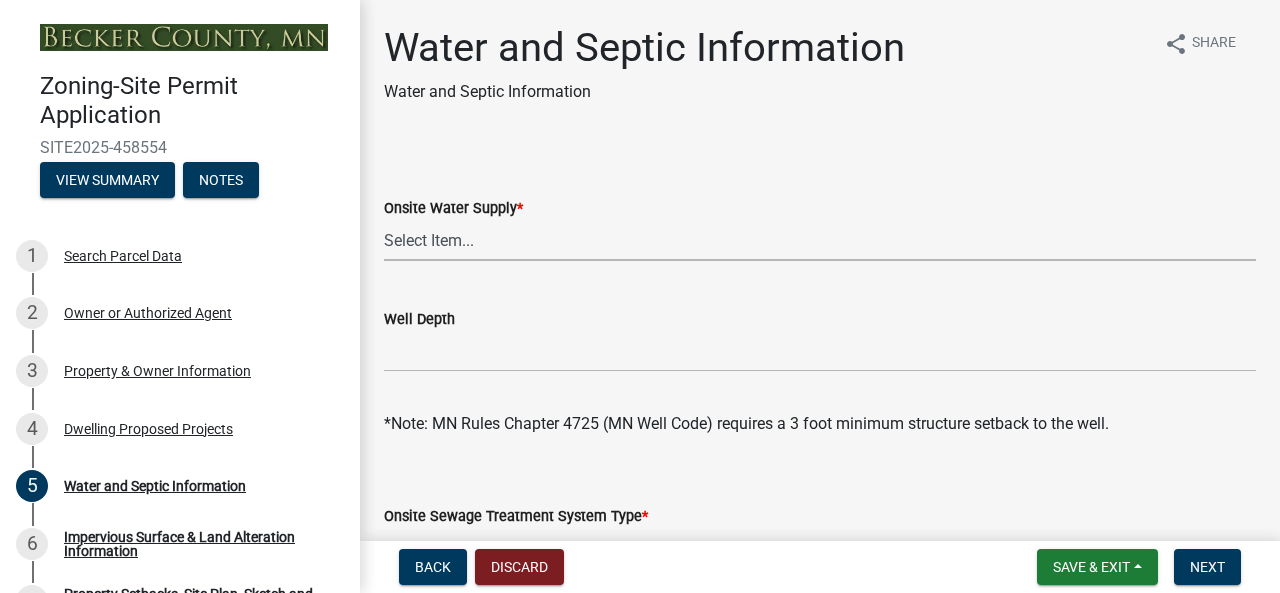click on "Select Item...   Well   New Well to be Installed   Attached to City Water System   No onsite water or proposed water supply" at bounding box center (820, 240) 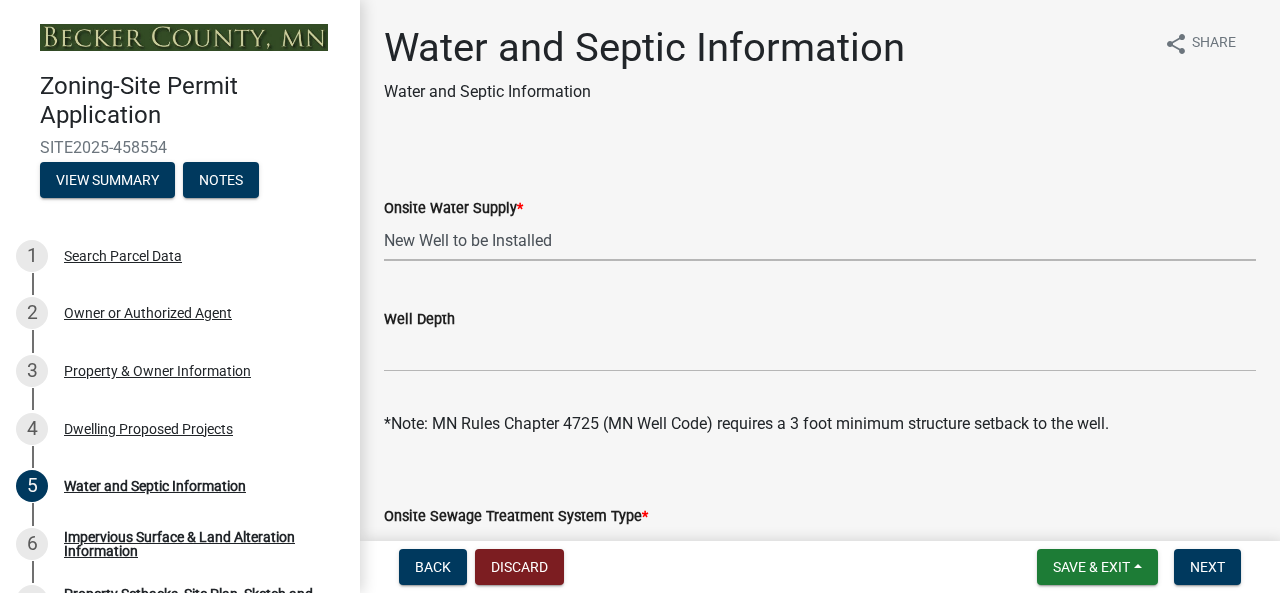 click on "Select Item...   Well   New Well to be Installed   Attached to City Water System   No onsite water or proposed water supply" at bounding box center [820, 240] 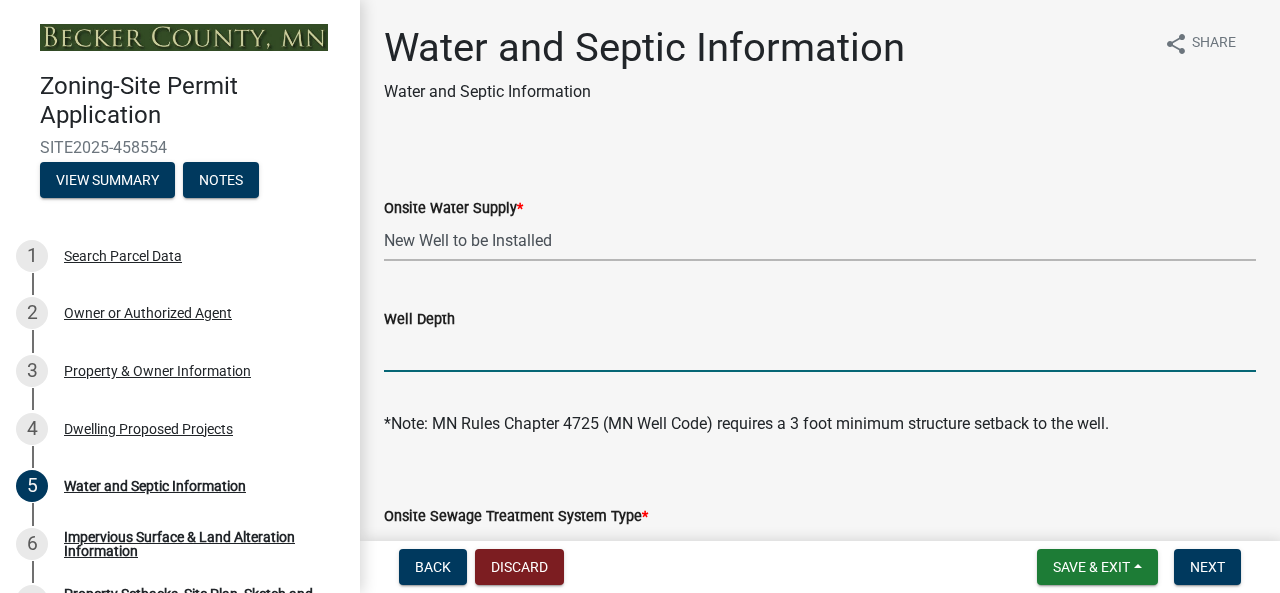 click on "Well Depth" at bounding box center (820, 351) 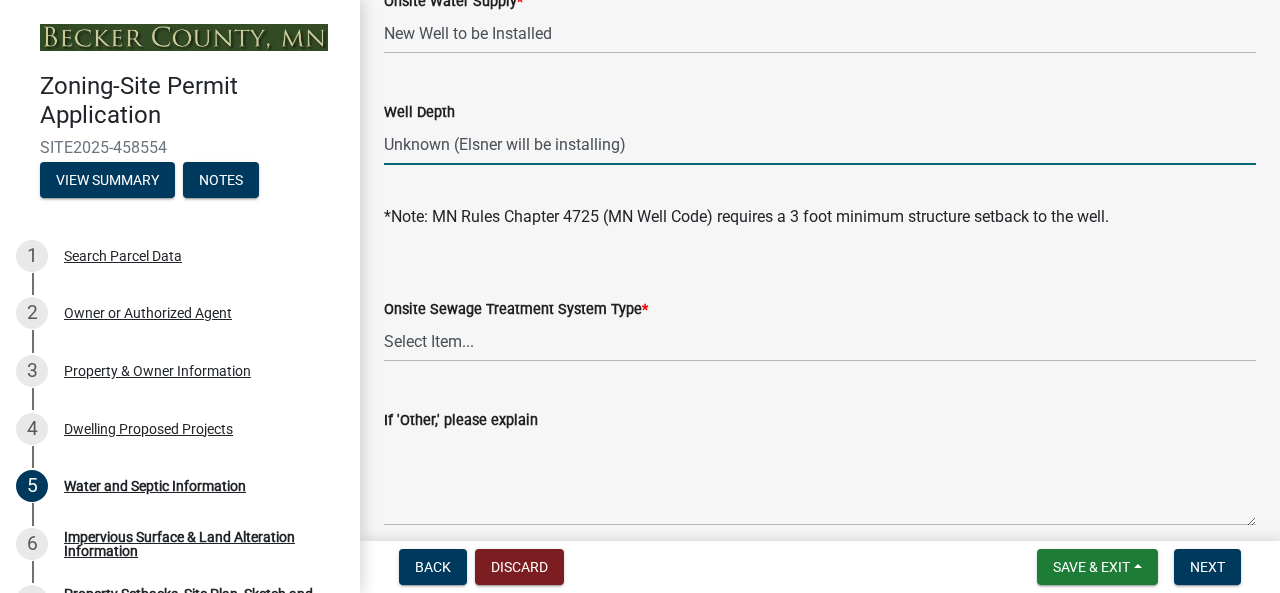 scroll, scrollTop: 219, scrollLeft: 0, axis: vertical 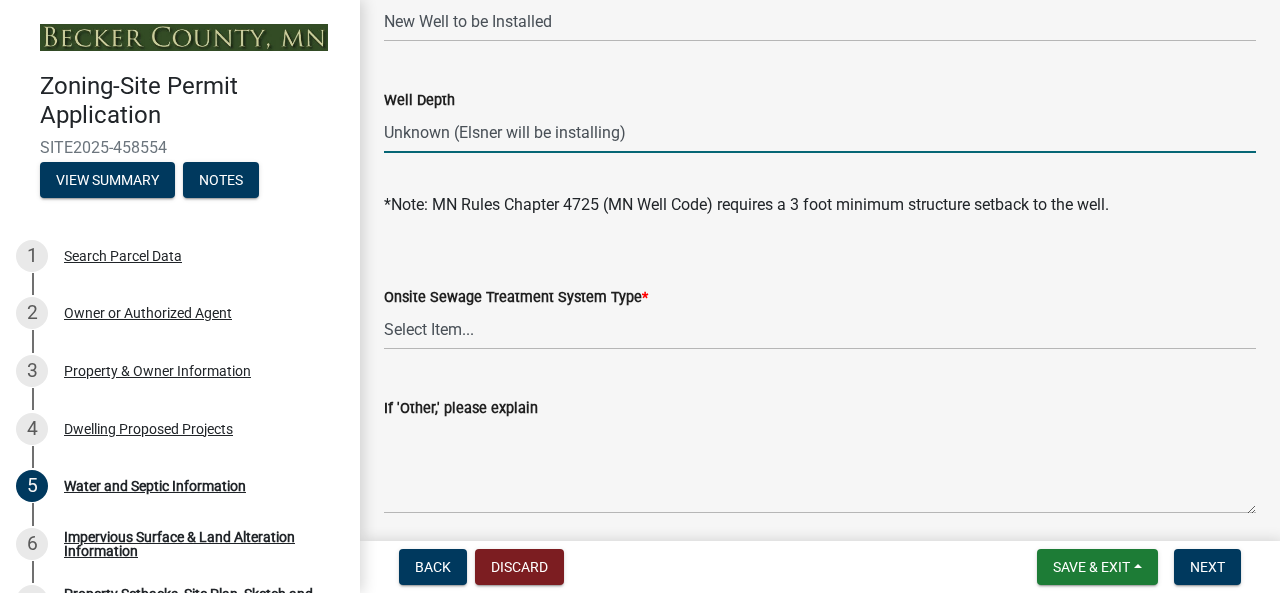type on "Unknown (Elsner will be installing)" 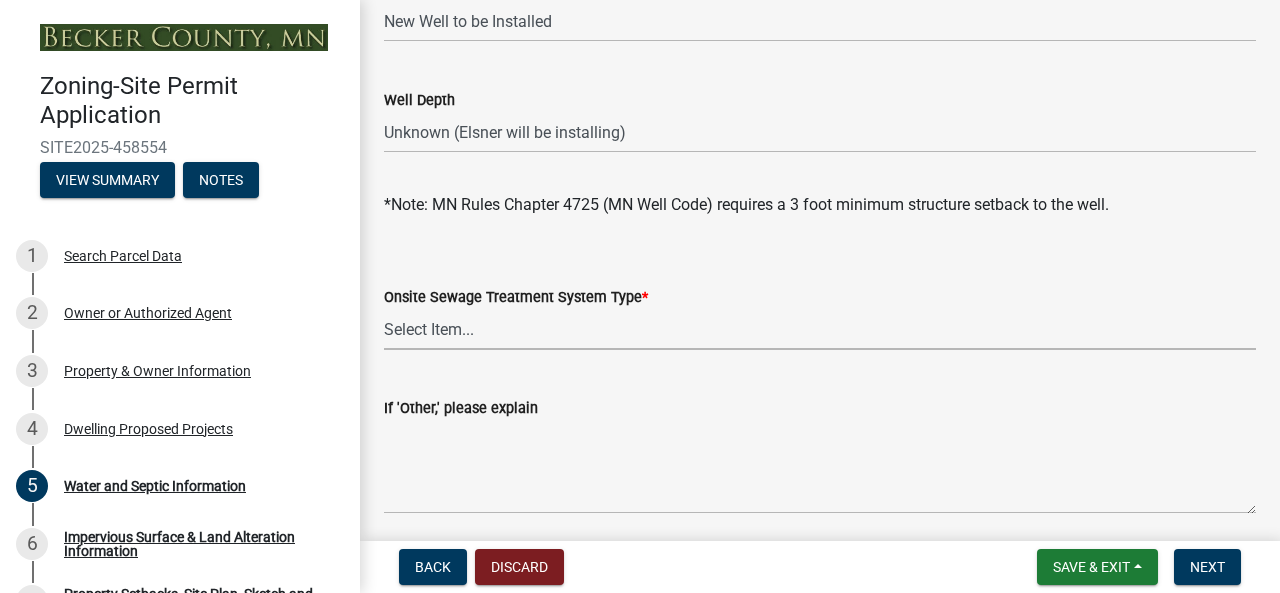 click on "Select Item...   No existing or proposed septic   Proposed New or Corrected Septic application submitted   Tank and Drainfield   Holding Tank   Attached to City Septic System   Other" at bounding box center (820, 329) 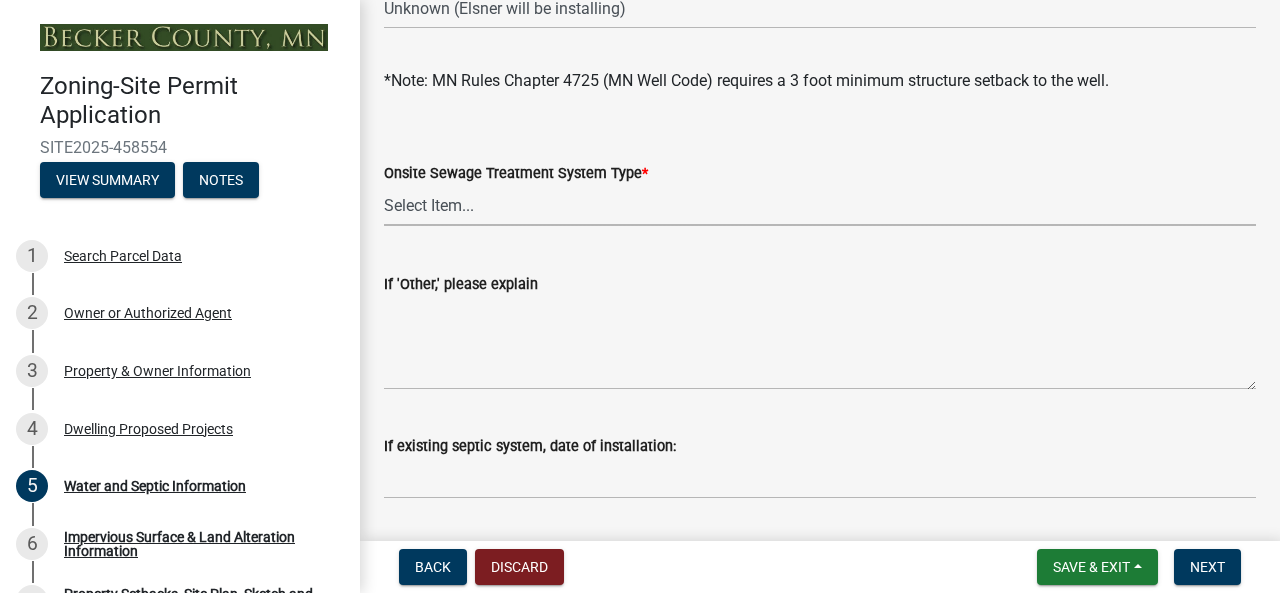 scroll, scrollTop: 335, scrollLeft: 0, axis: vertical 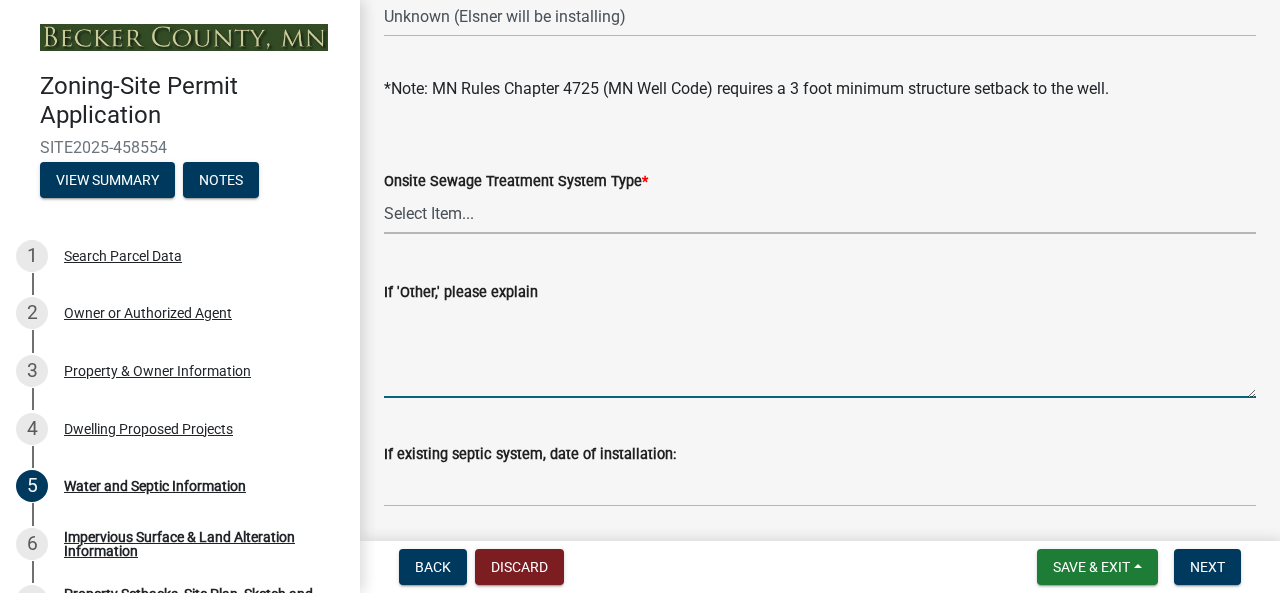 click on "If 'Other,' please explain" at bounding box center [820, 351] 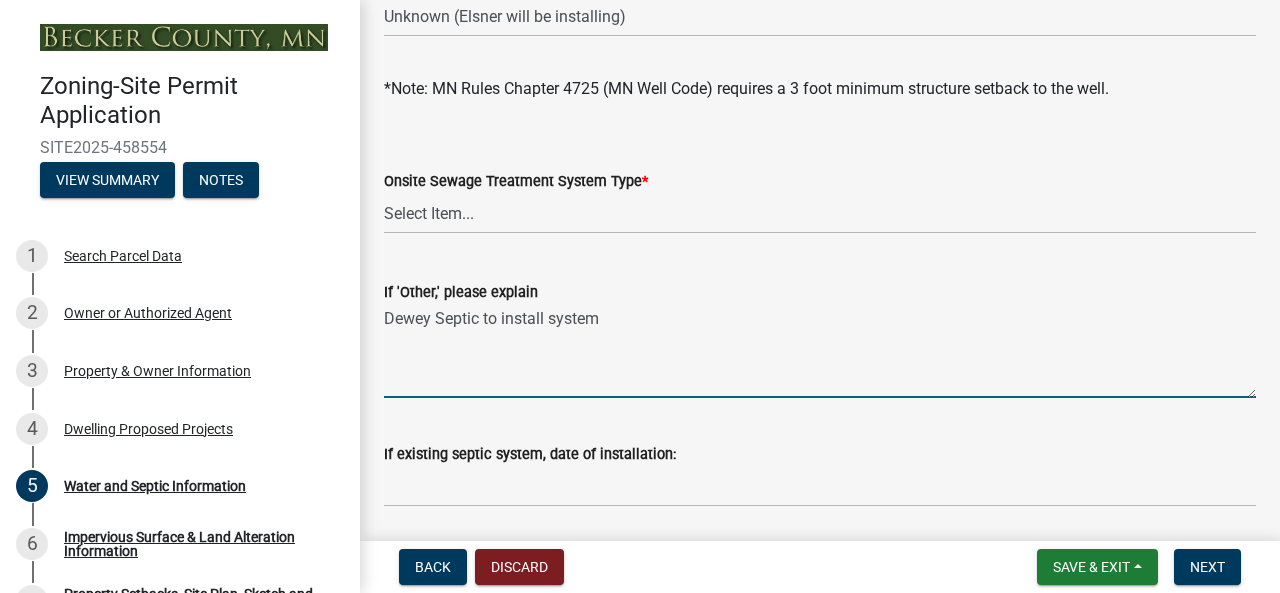 click on "Dewey Septic to install system" at bounding box center [820, 351] 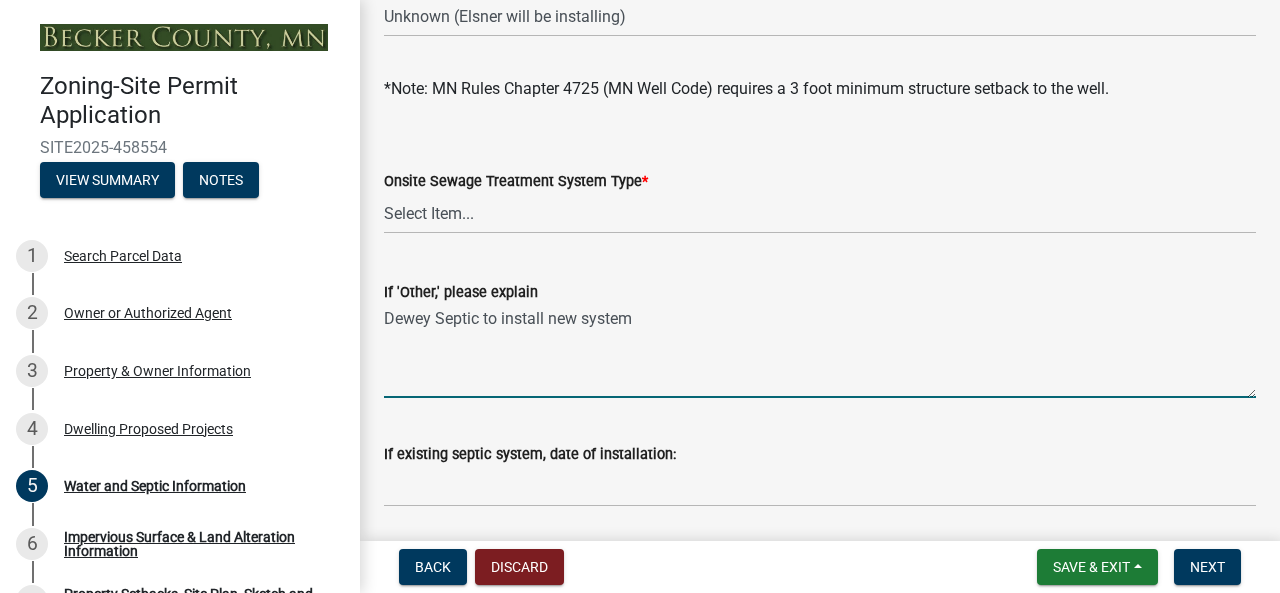 click on "Dewey Septic to install new system" at bounding box center [820, 351] 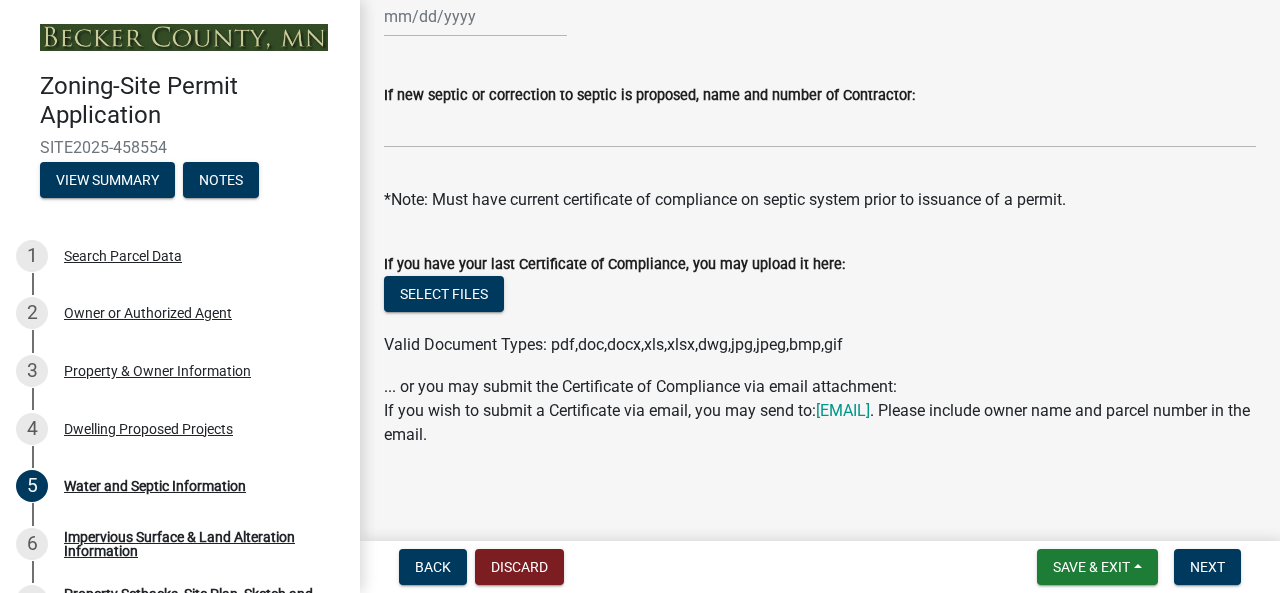 scroll, scrollTop: 922, scrollLeft: 0, axis: vertical 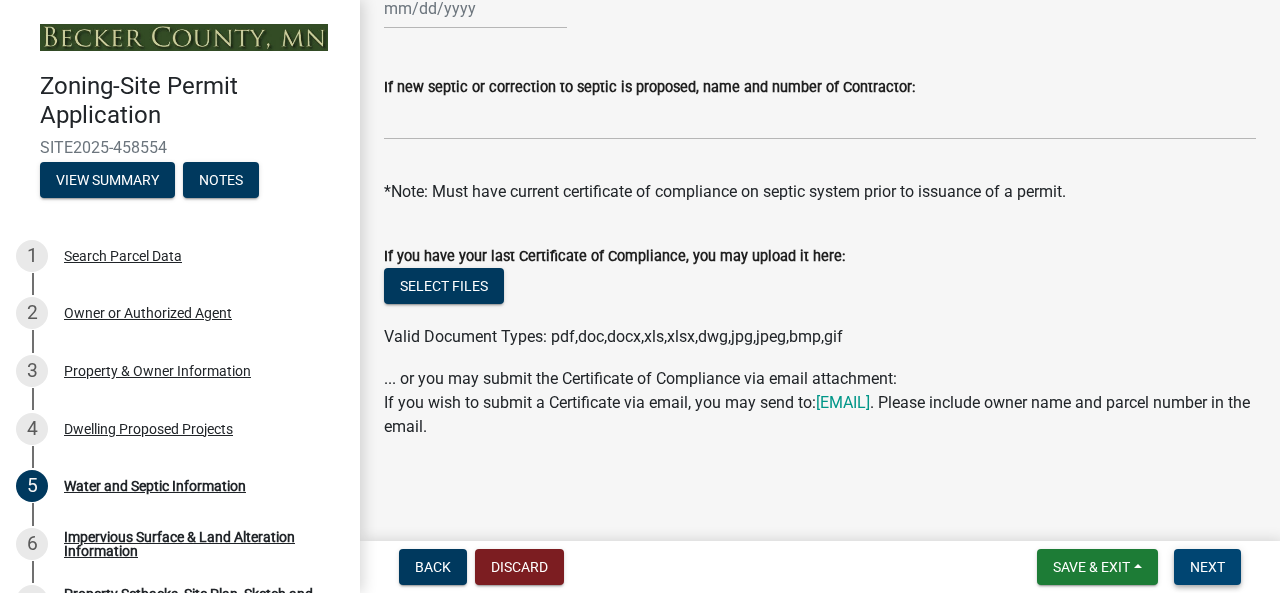 type on "Dewey Septic to install new system per new construction plans" 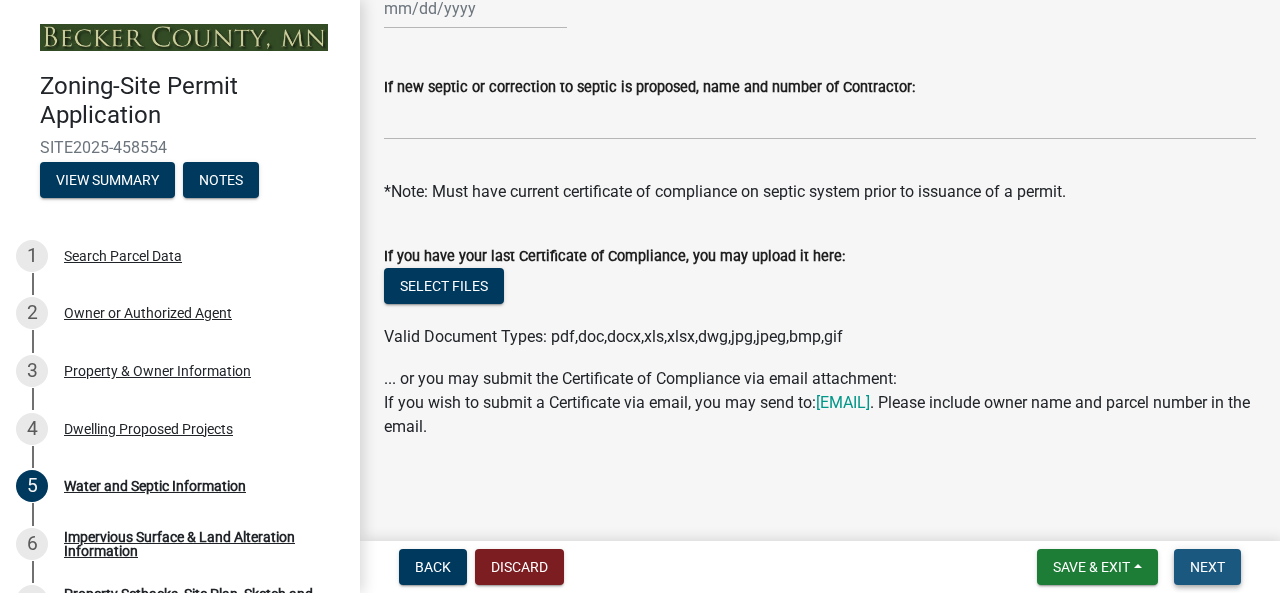 click on "Next" at bounding box center [1207, 567] 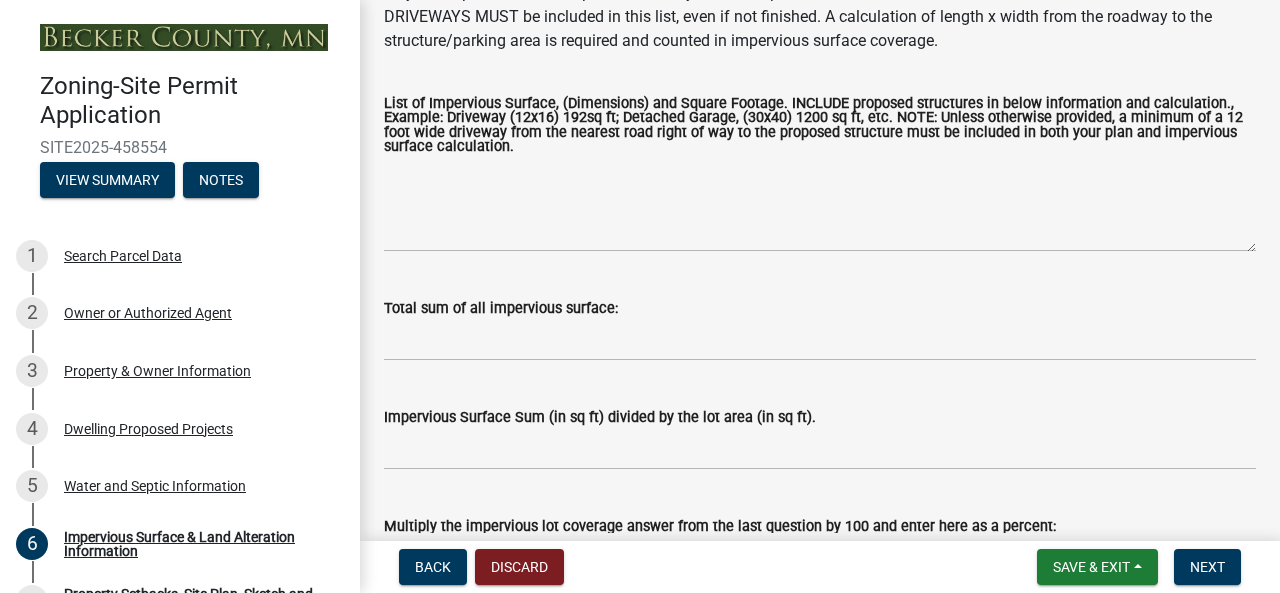 scroll, scrollTop: 420, scrollLeft: 0, axis: vertical 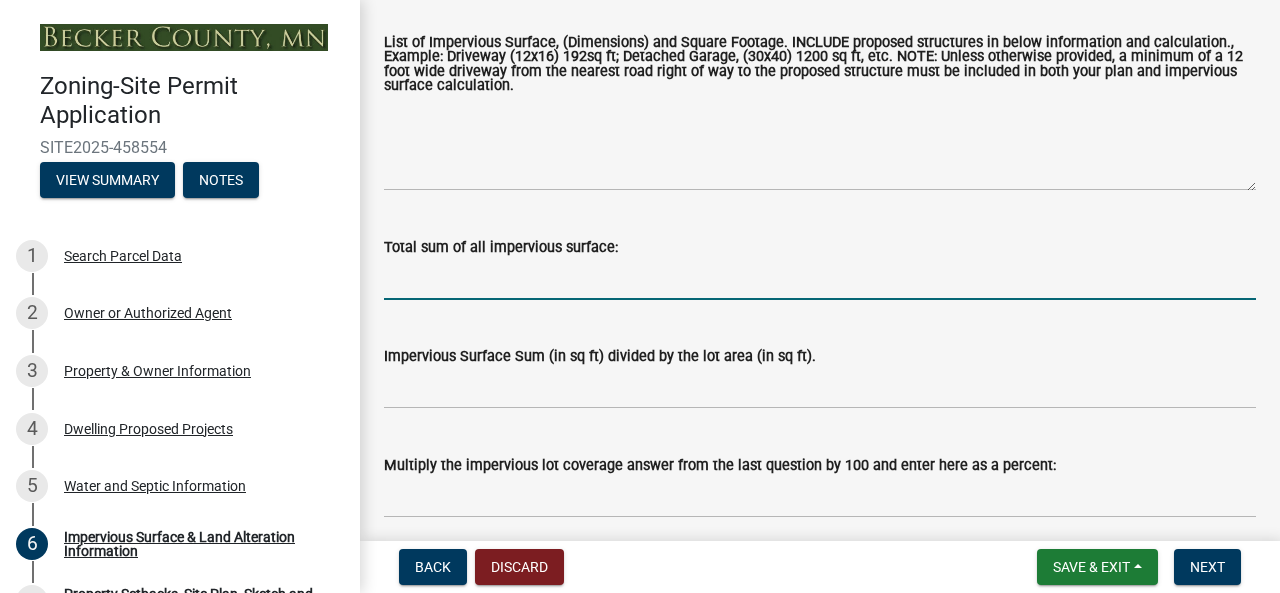 click on "Total sum of all impervious surface:" at bounding box center (820, 279) 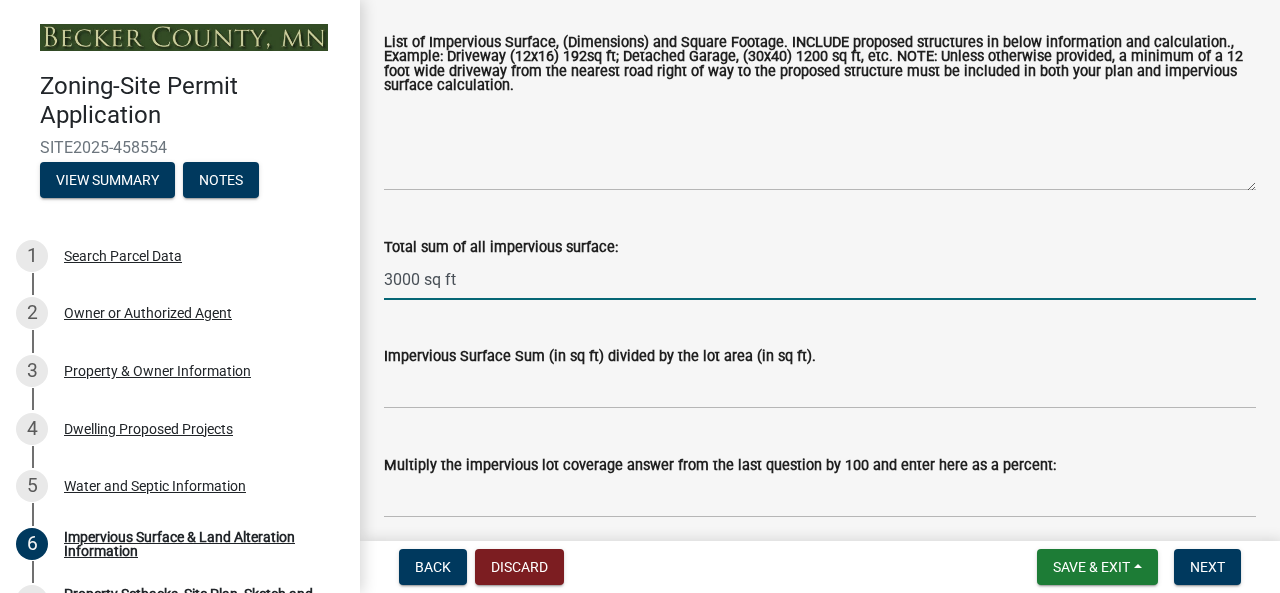 click on "3000 sq ft" at bounding box center (820, 279) 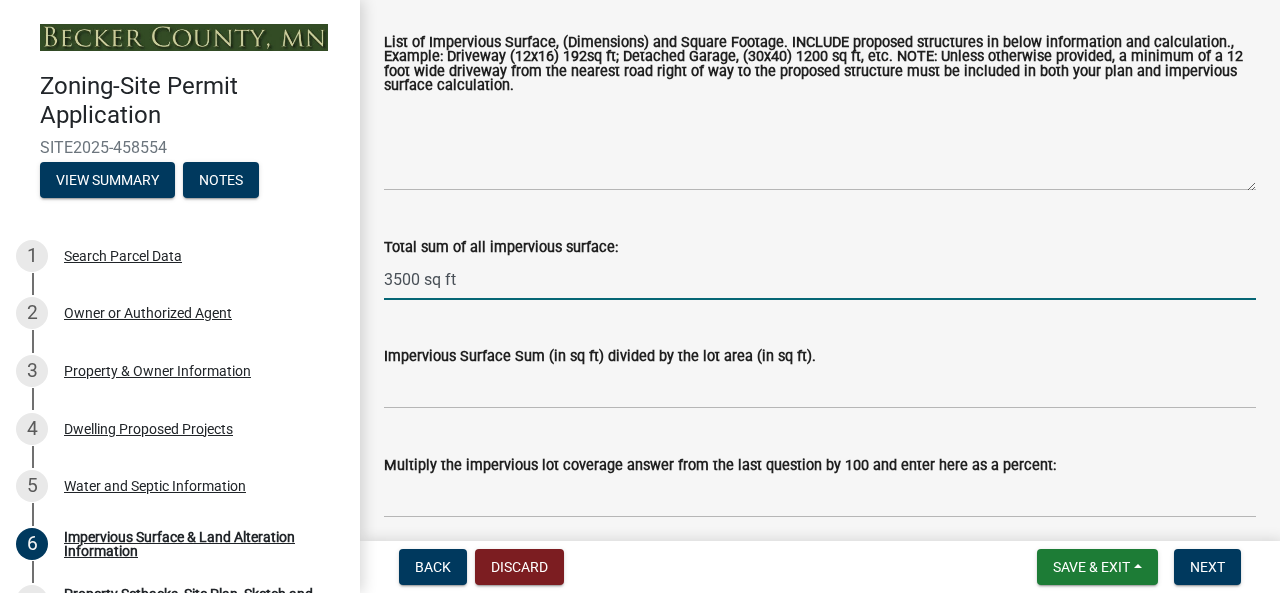 type on "3500 sq ft" 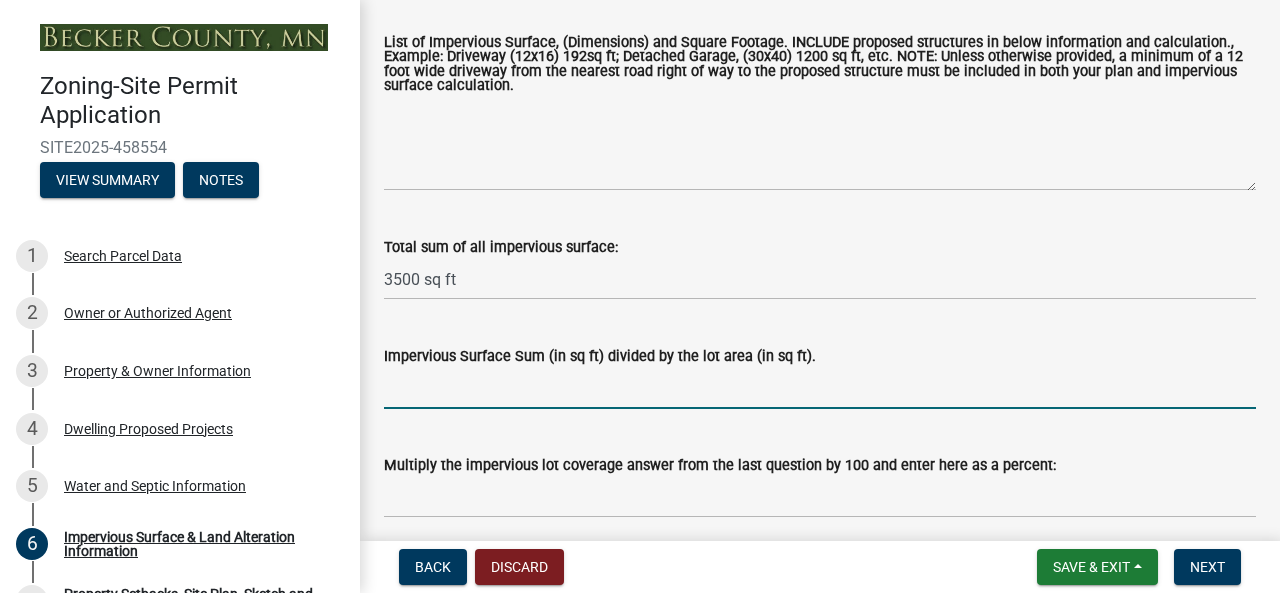 click on "Impervious Surface Sum (in sq ft) divided by the lot area (in sq ft)." at bounding box center [820, 388] 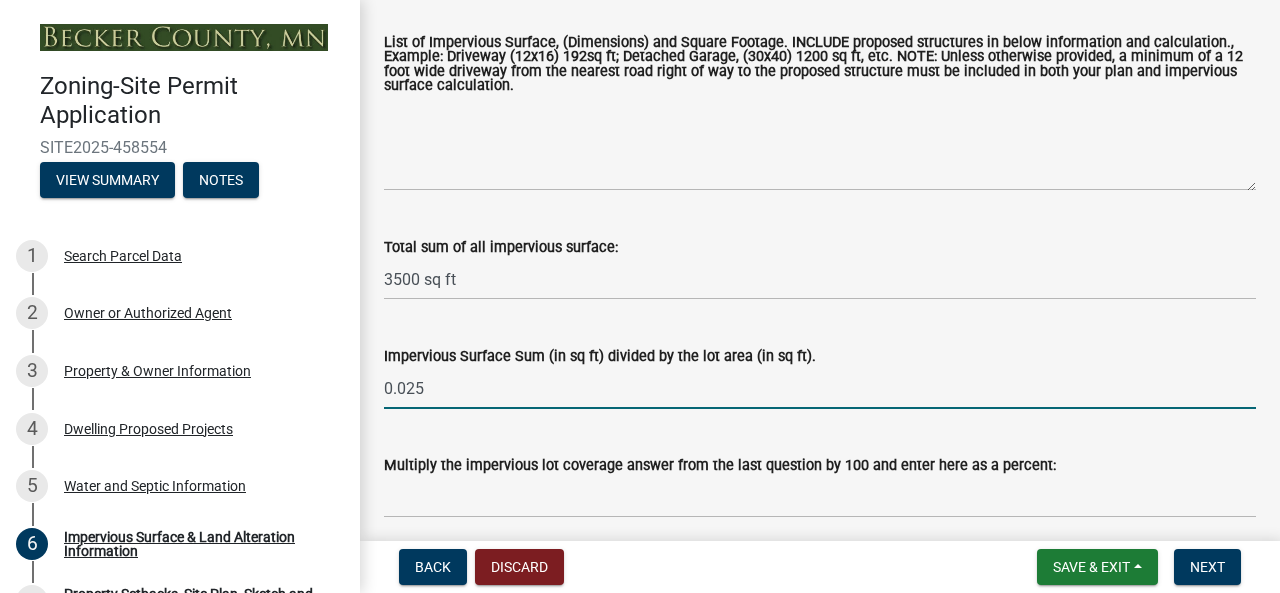 type on "0.025" 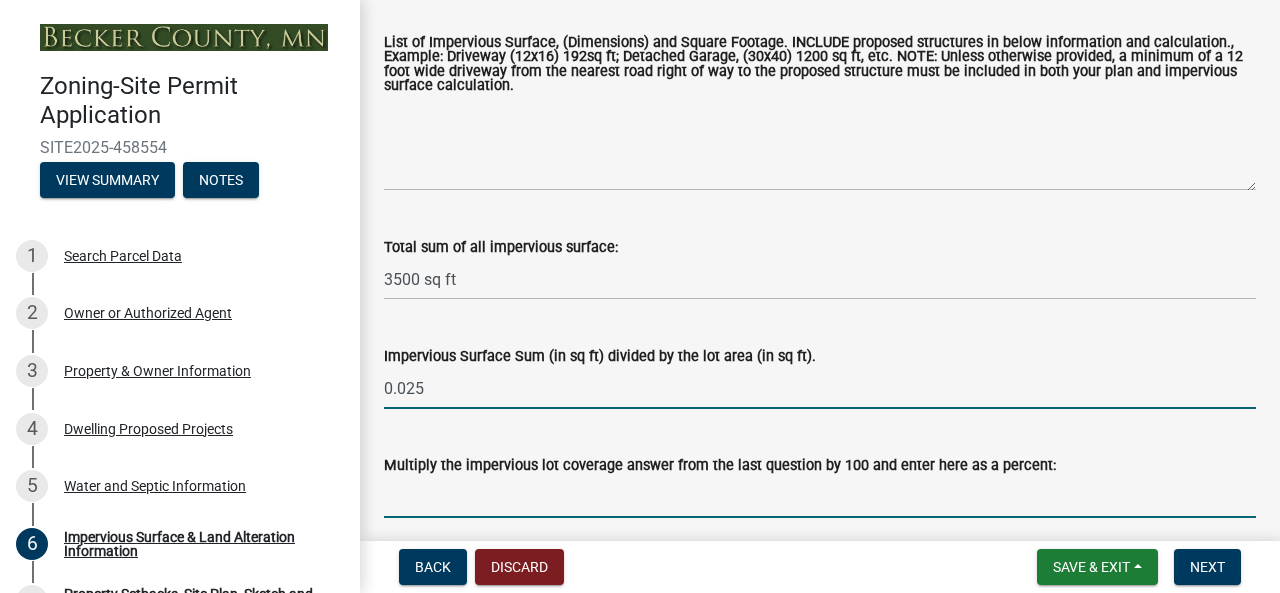 click on "Multiply the impervious lot coverage answer from the last question by 100 and enter here as a percent:" at bounding box center [820, 497] 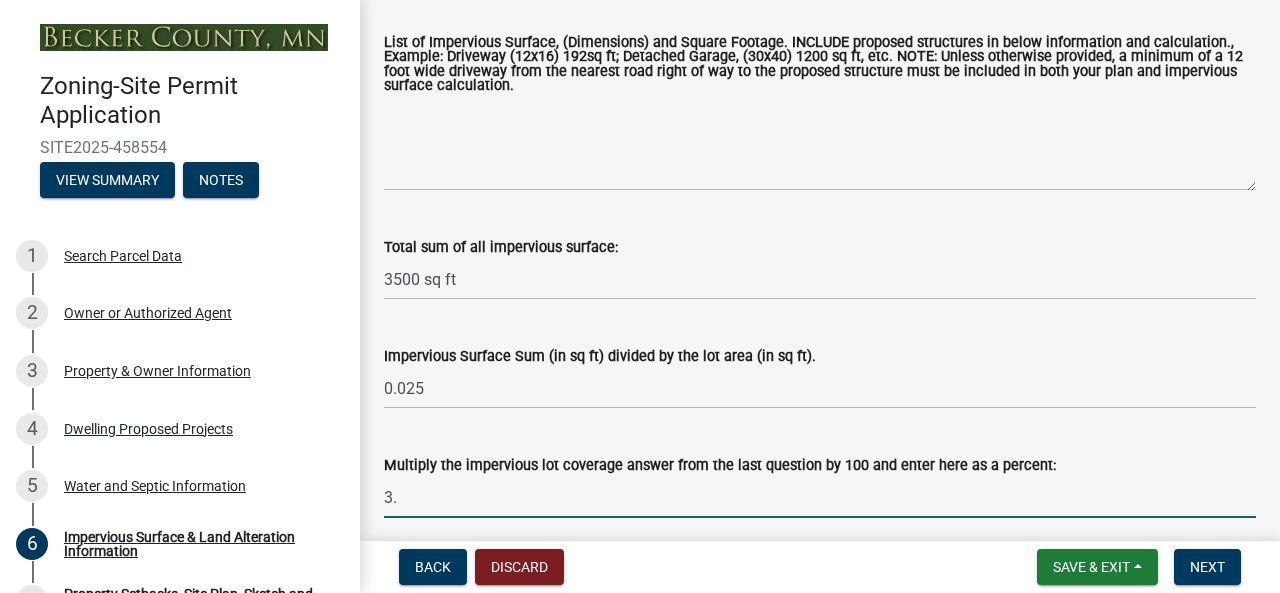 type on "3" 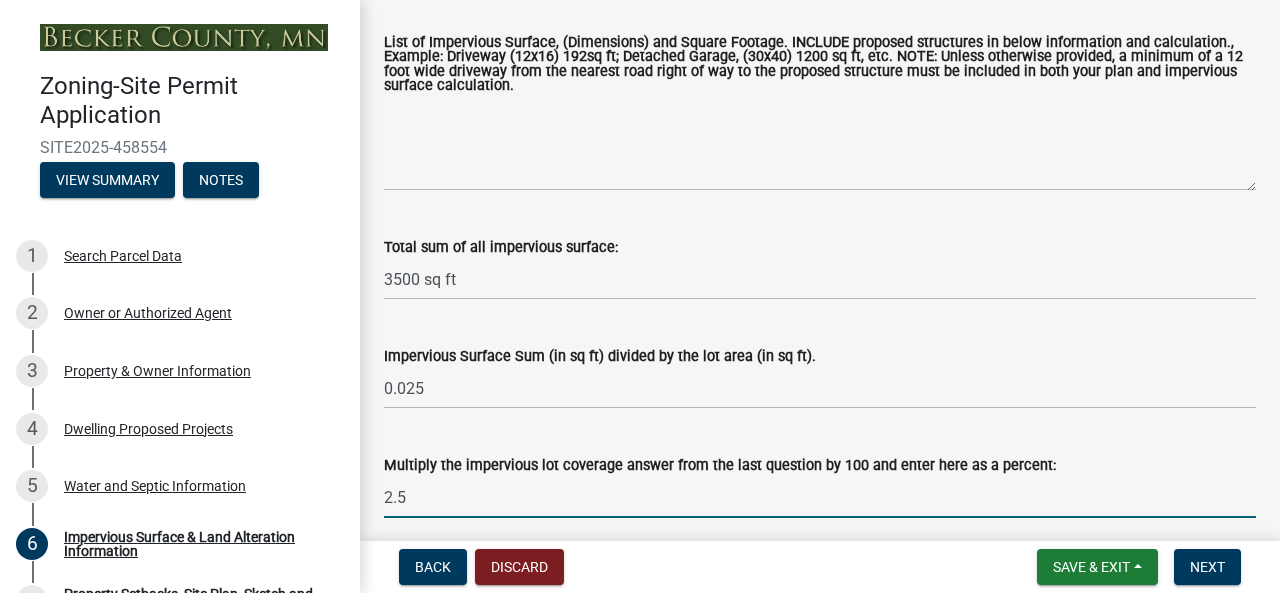 scroll, scrollTop: 475, scrollLeft: 0, axis: vertical 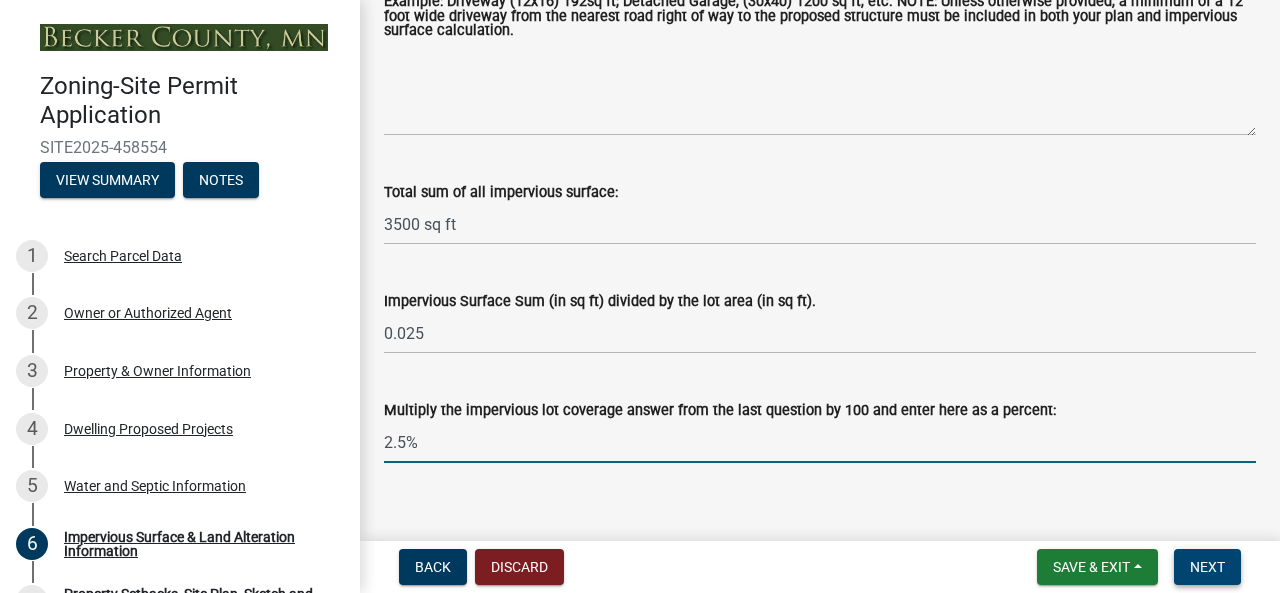 type on "2.5%" 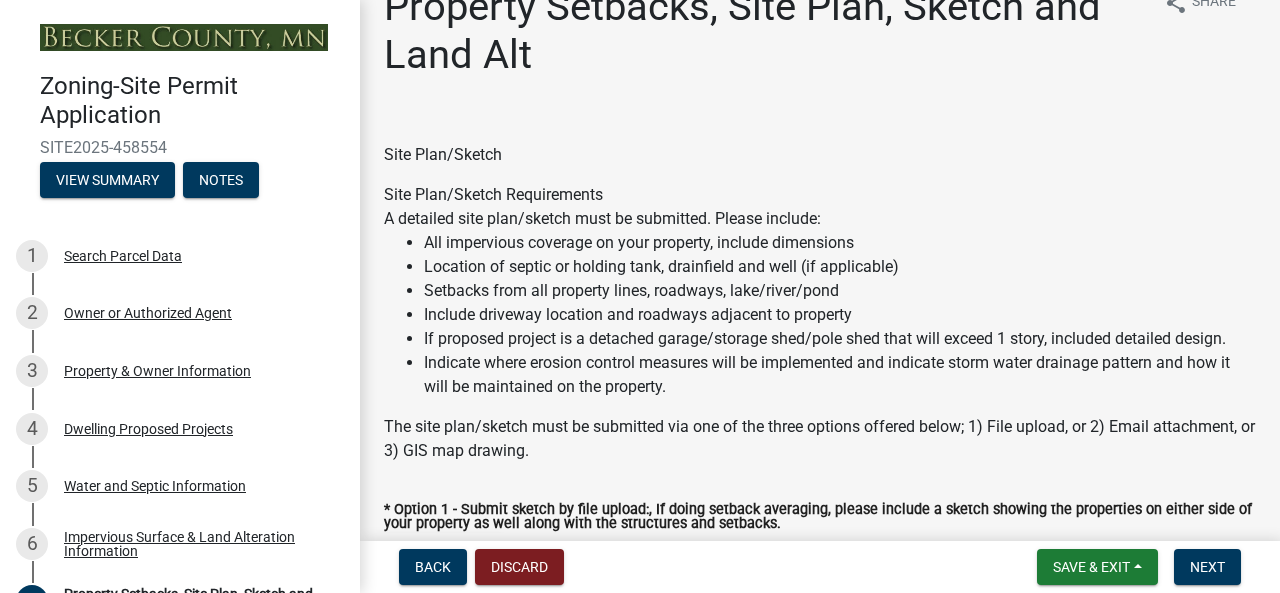 scroll, scrollTop: 50, scrollLeft: 0, axis: vertical 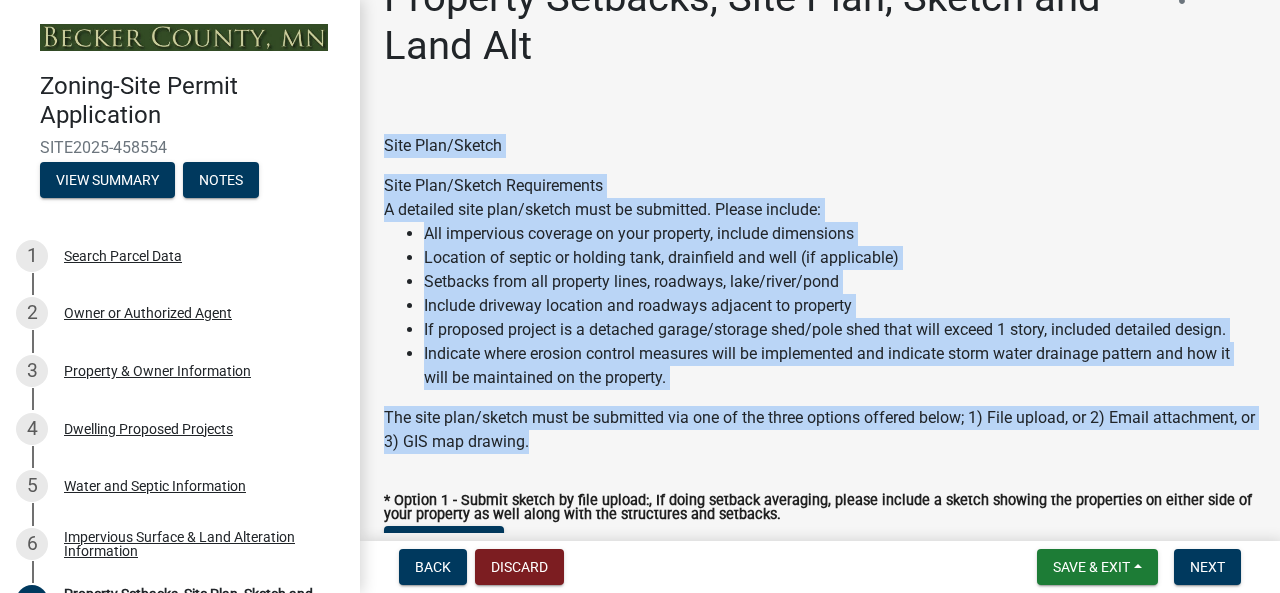 drag, startPoint x: 648, startPoint y: 449, endPoint x: 384, endPoint y: 147, distance: 401.1234 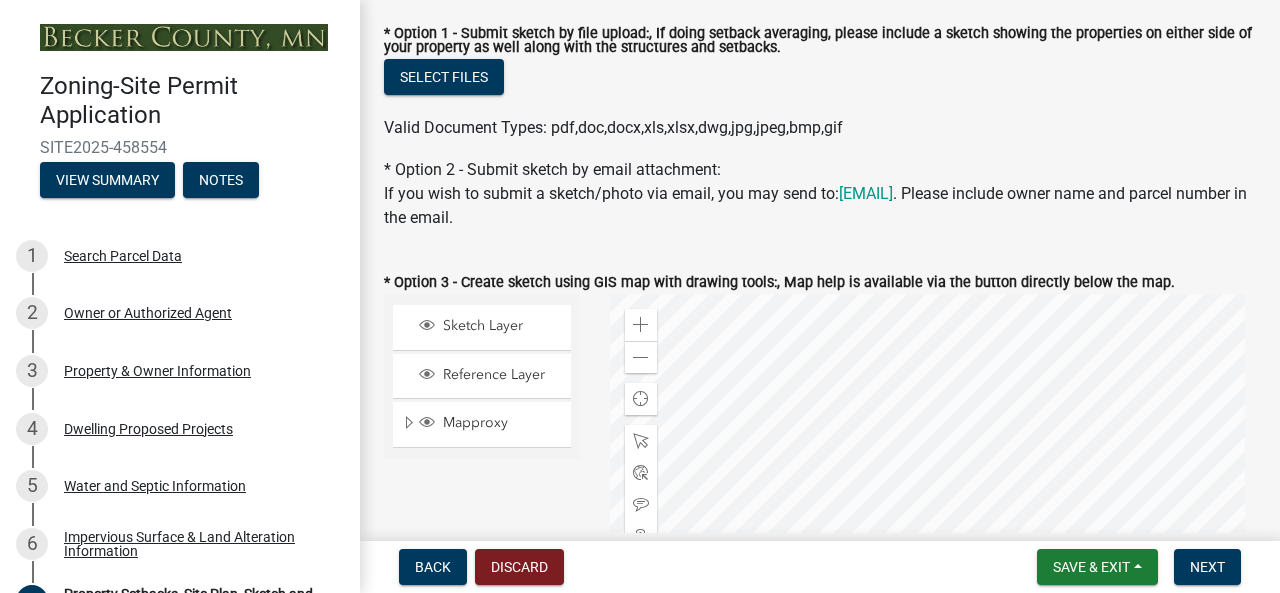 scroll, scrollTop: 828, scrollLeft: 0, axis: vertical 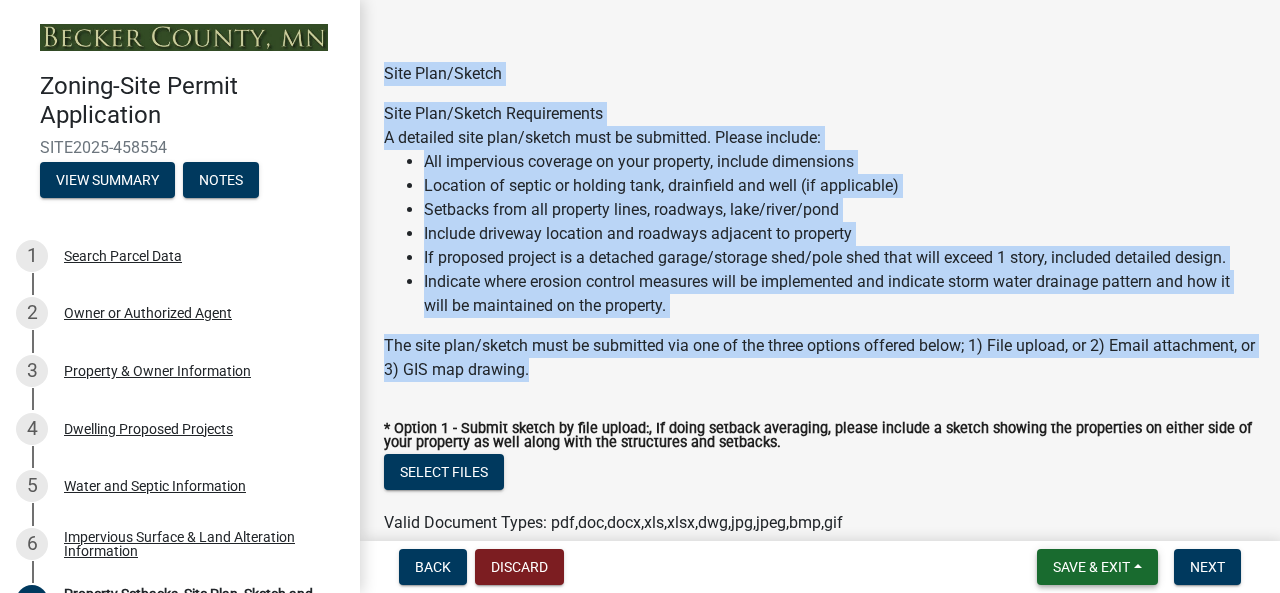 click on "Save & Exit" at bounding box center [1091, 567] 